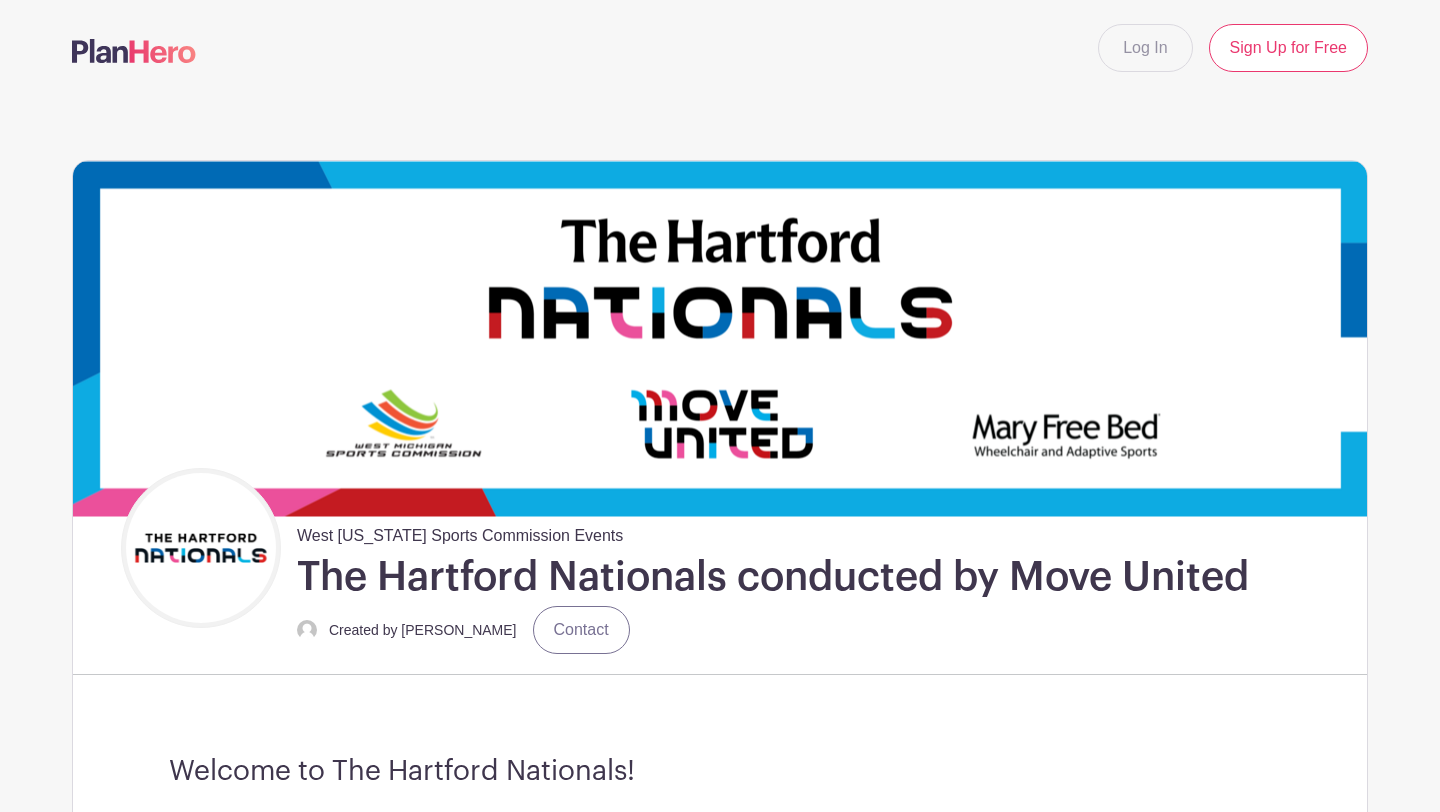 scroll, scrollTop: 0, scrollLeft: 0, axis: both 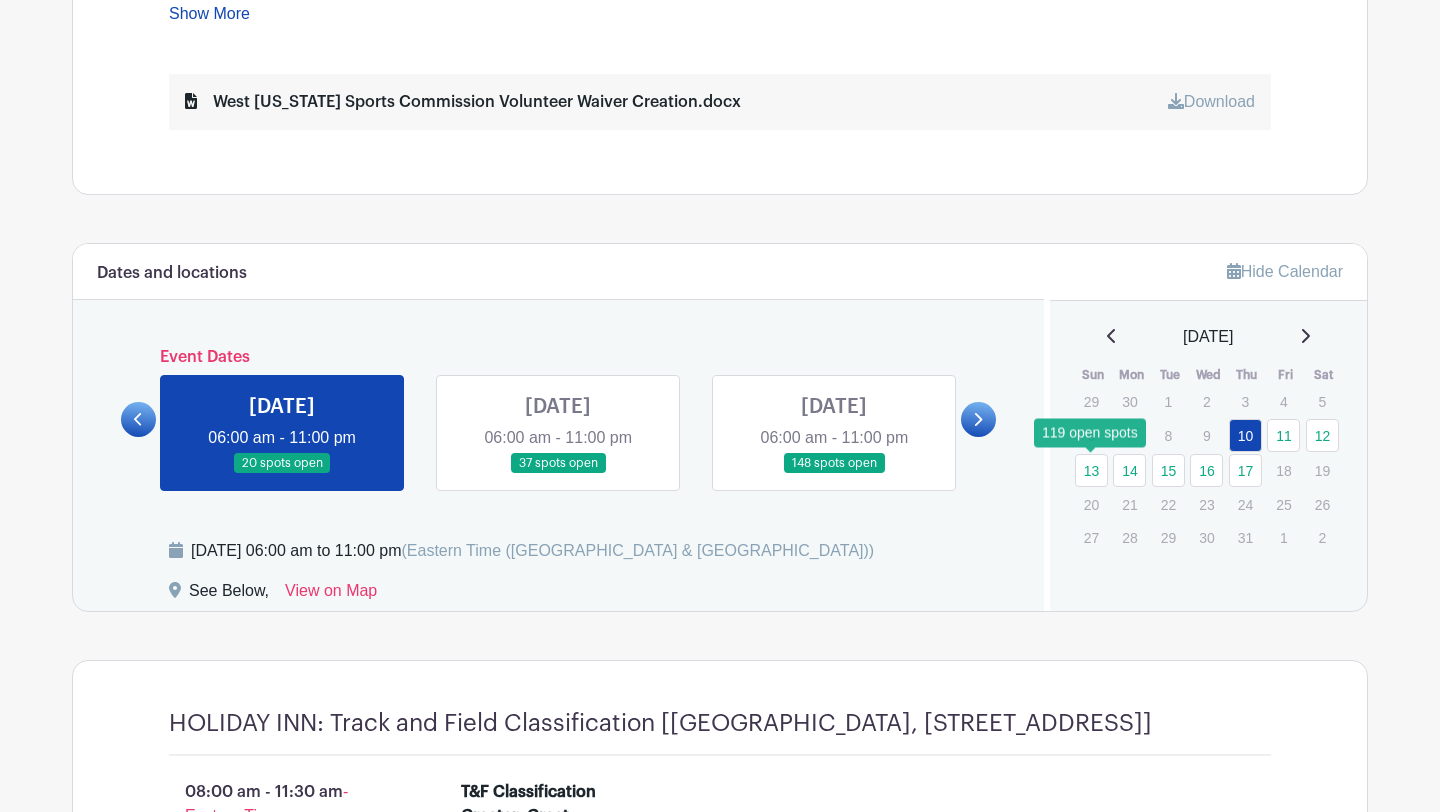 click on "13" at bounding box center (1091, 470) 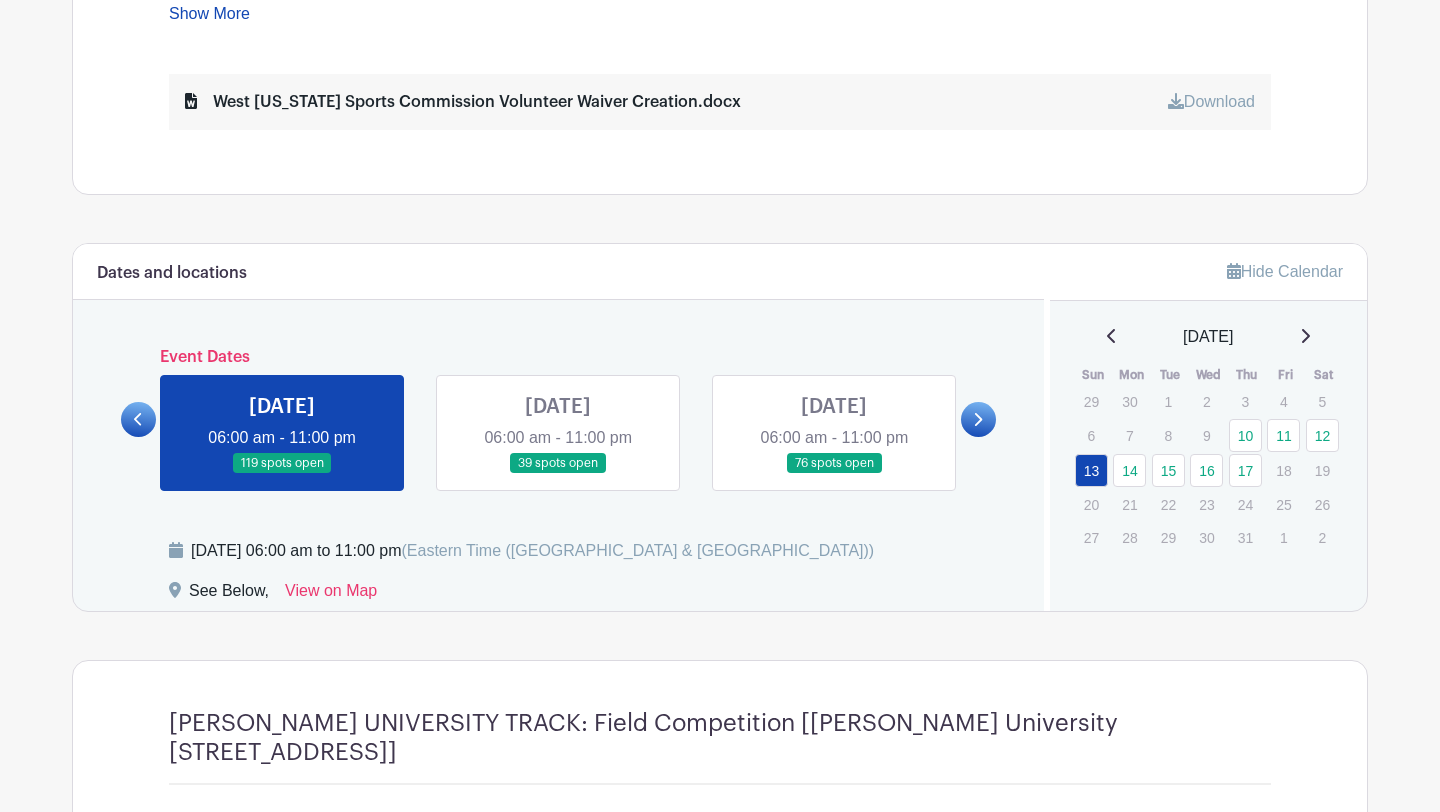 click at bounding box center [282, 474] 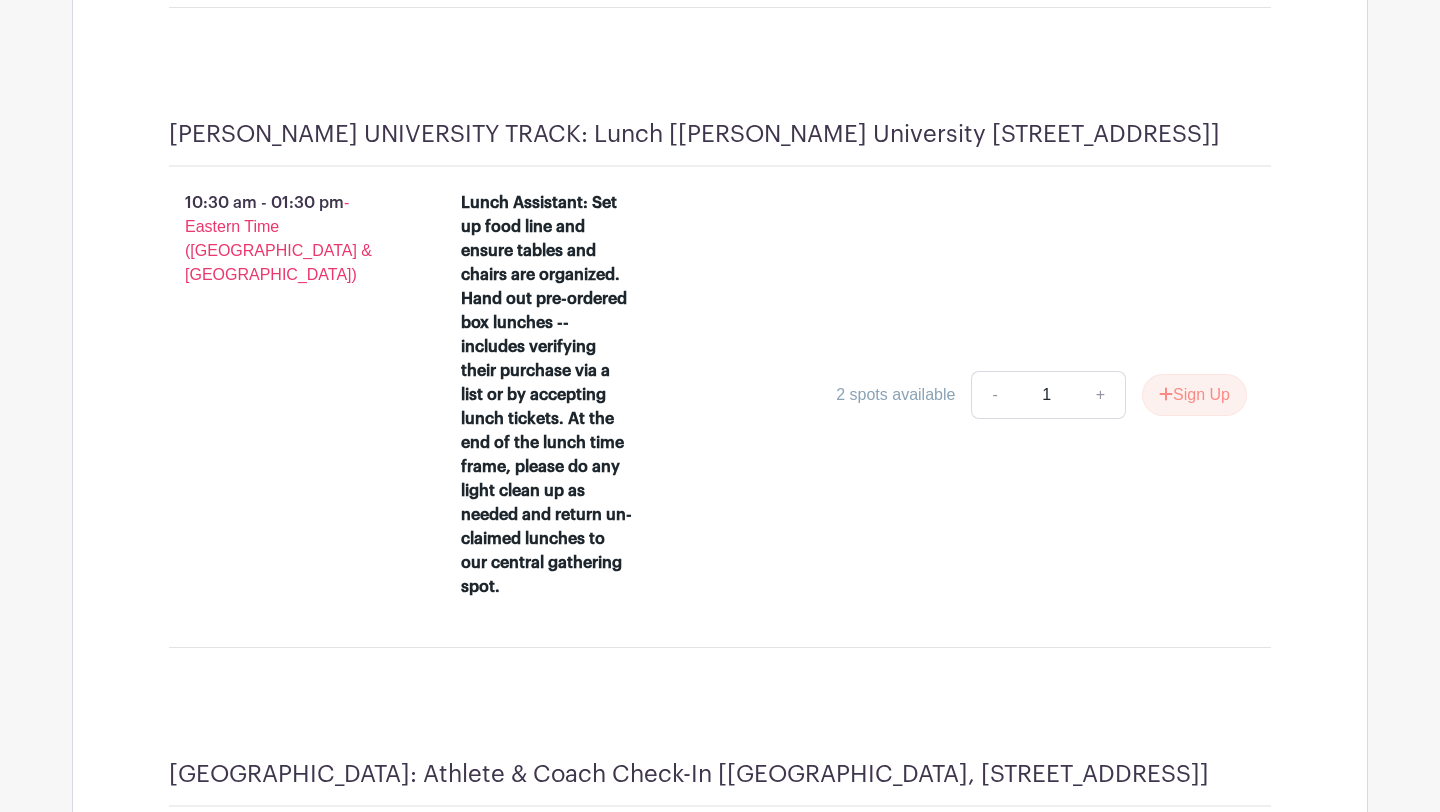 scroll, scrollTop: 4960, scrollLeft: 0, axis: vertical 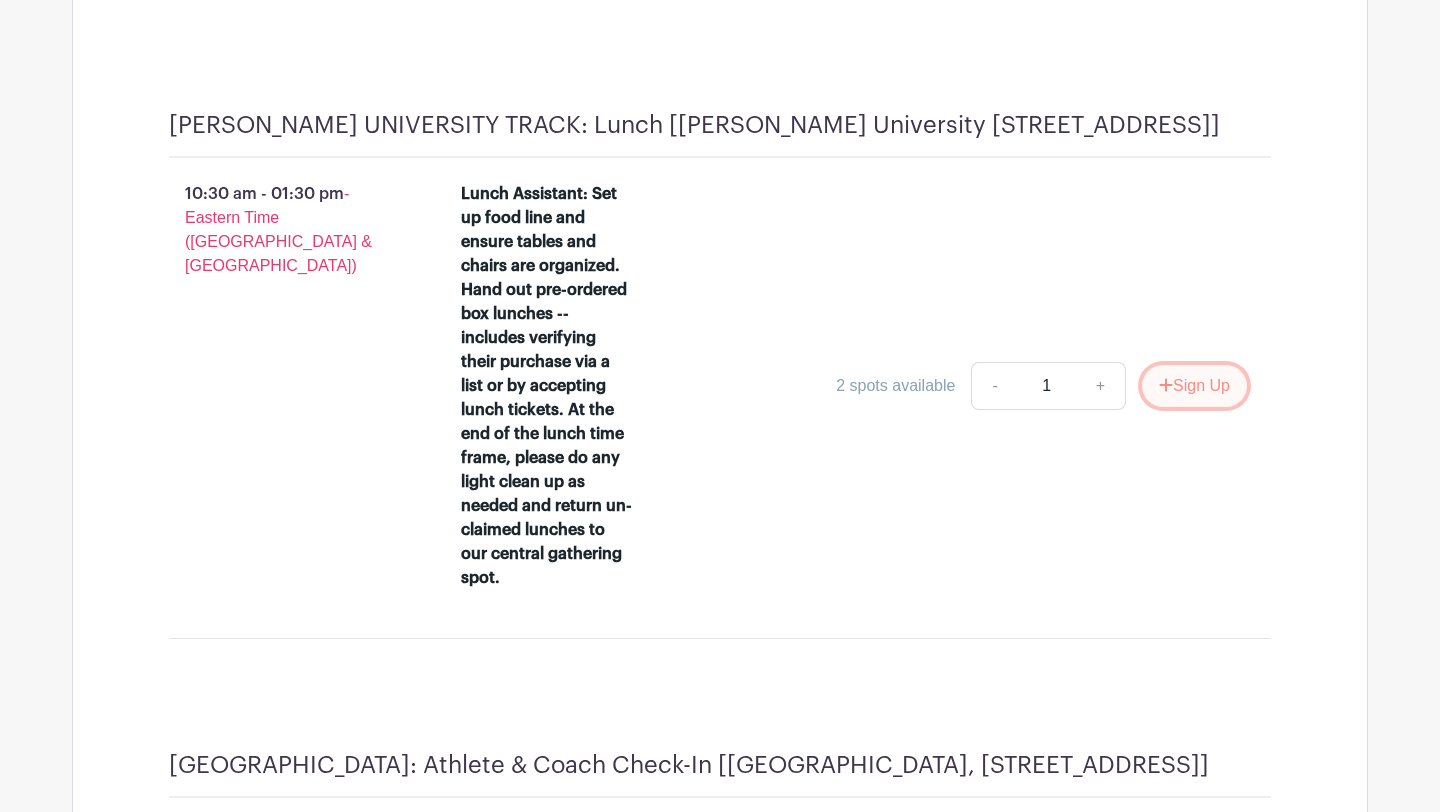 click on "Sign Up" at bounding box center (1194, 386) 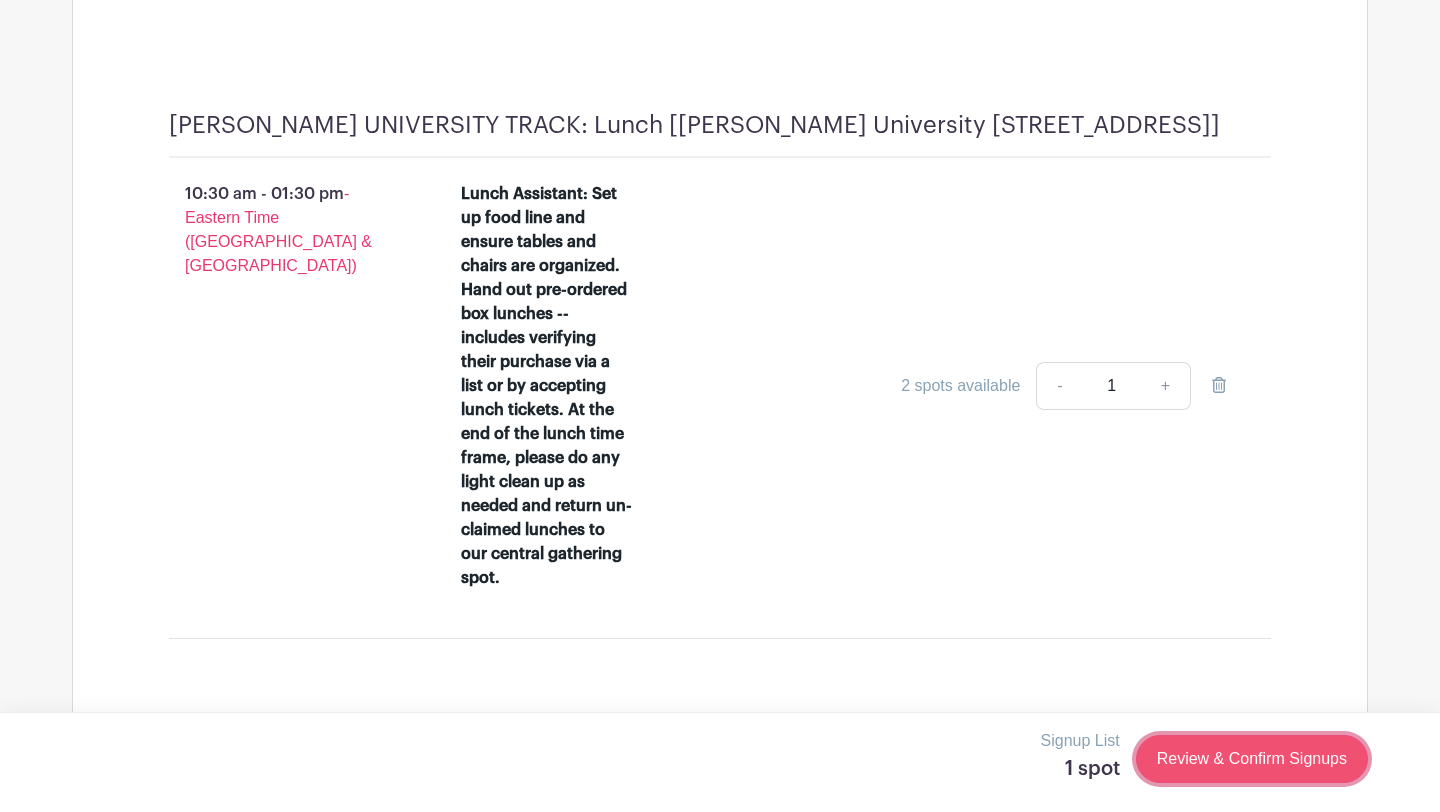 click on "Review & Confirm Signups" at bounding box center [1252, 759] 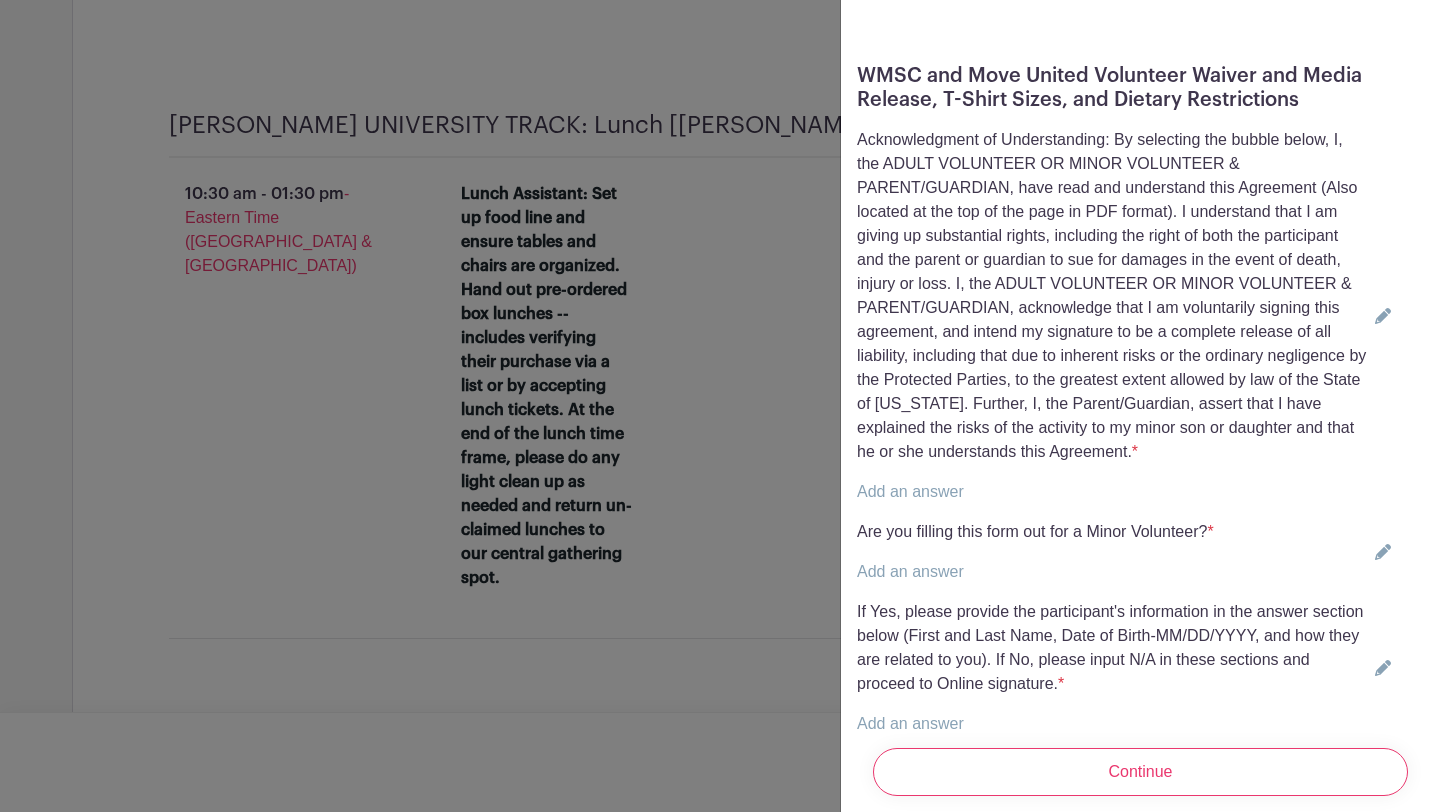 scroll, scrollTop: 602, scrollLeft: 0, axis: vertical 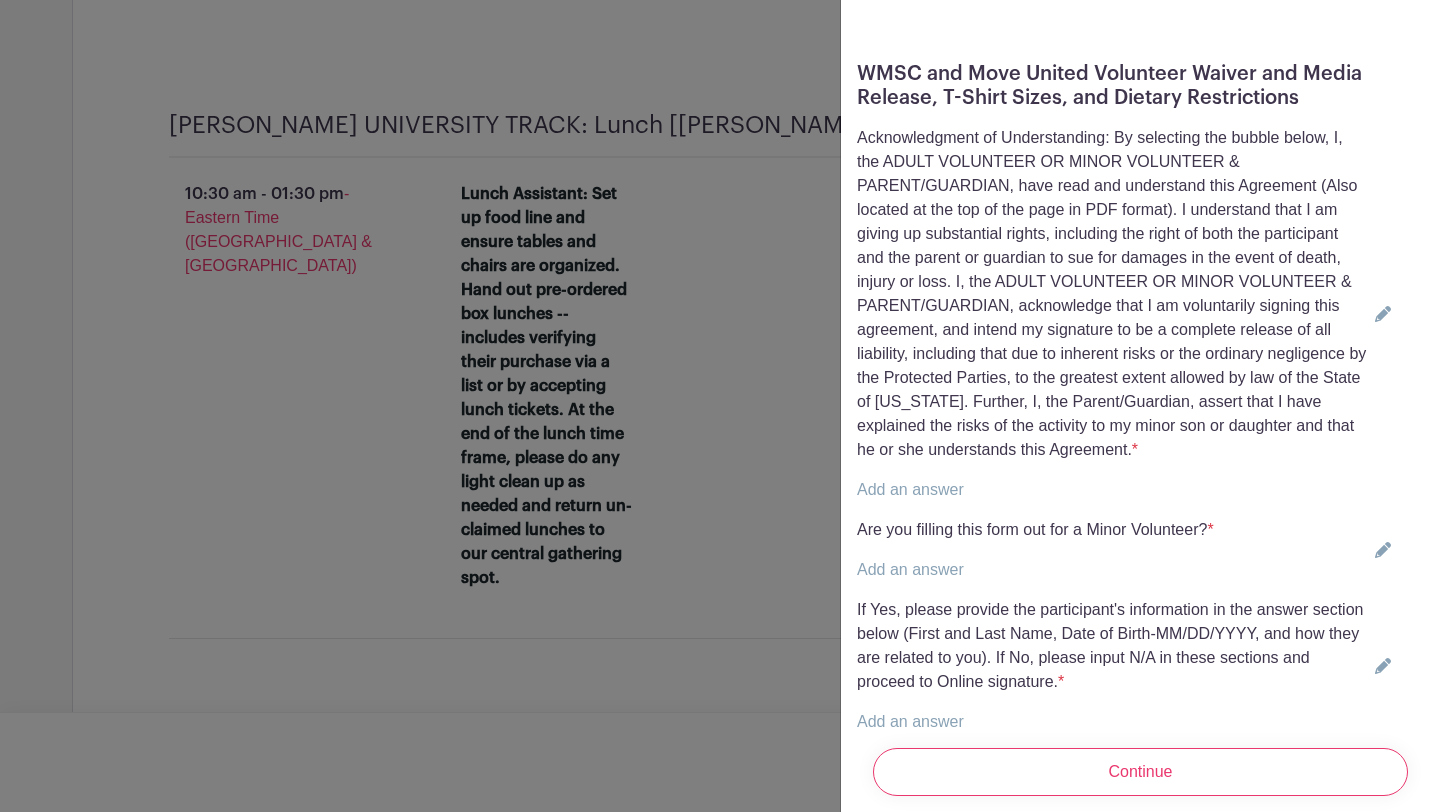 click on "Add an answer" at bounding box center (910, 489) 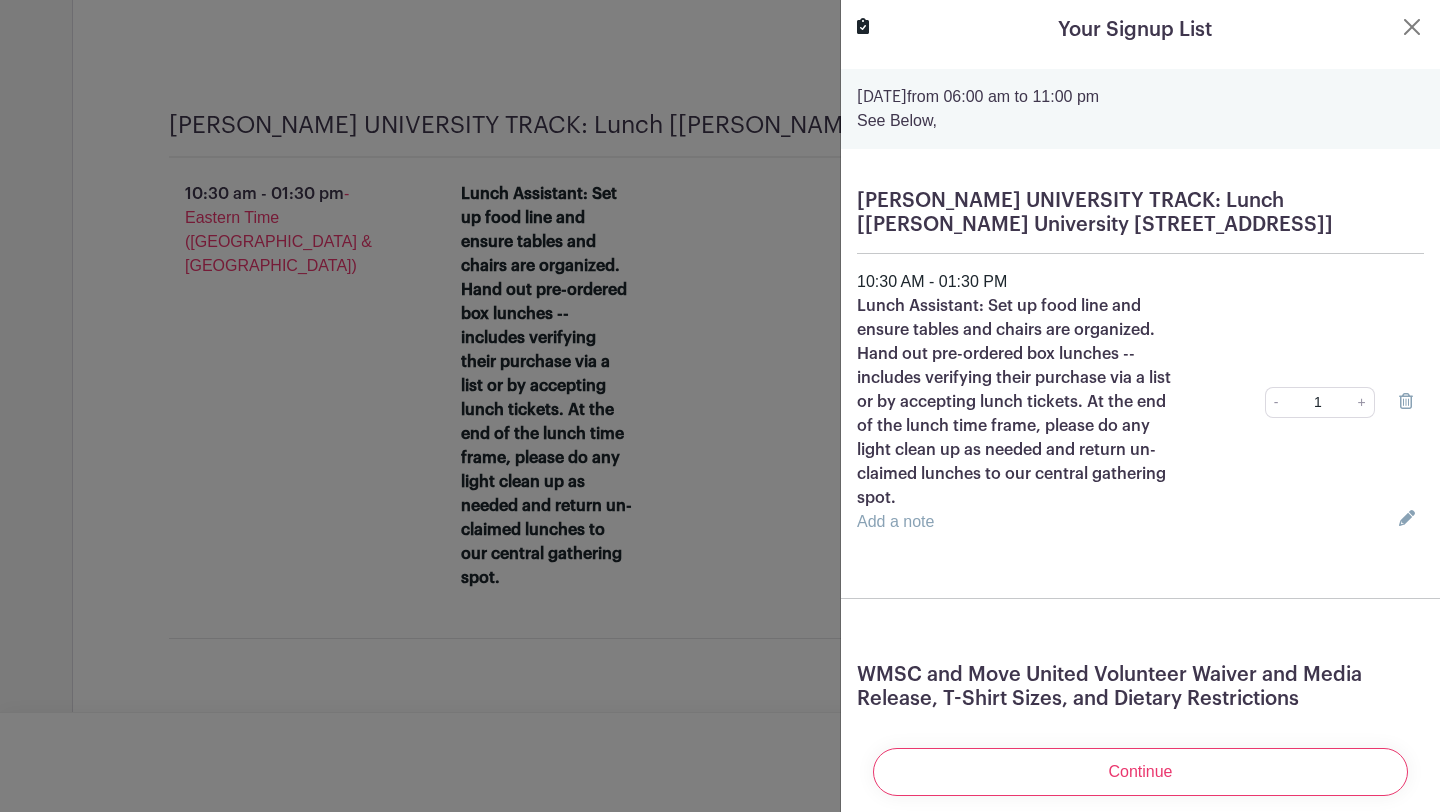 scroll, scrollTop: 0, scrollLeft: 0, axis: both 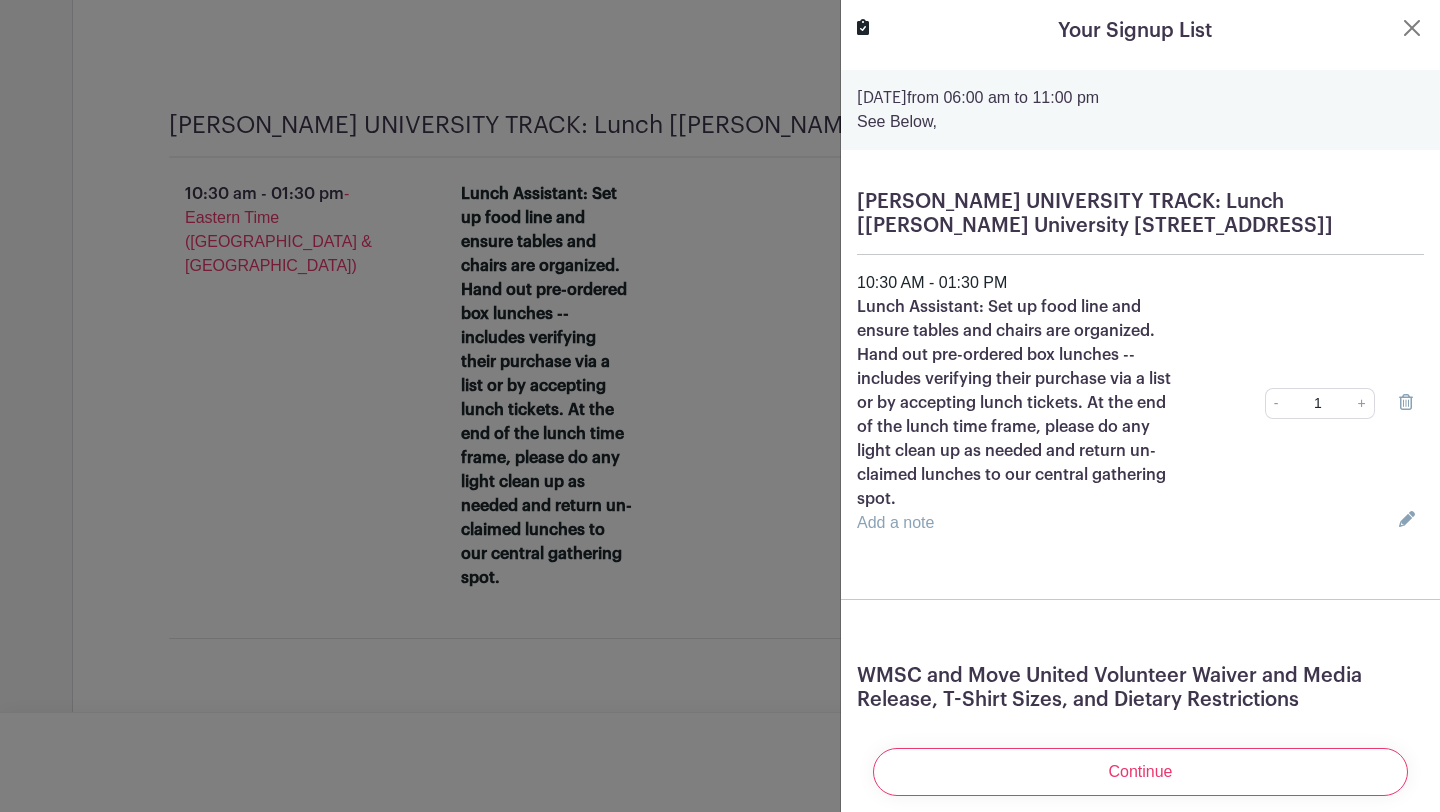 click on "Add a note" at bounding box center (895, 522) 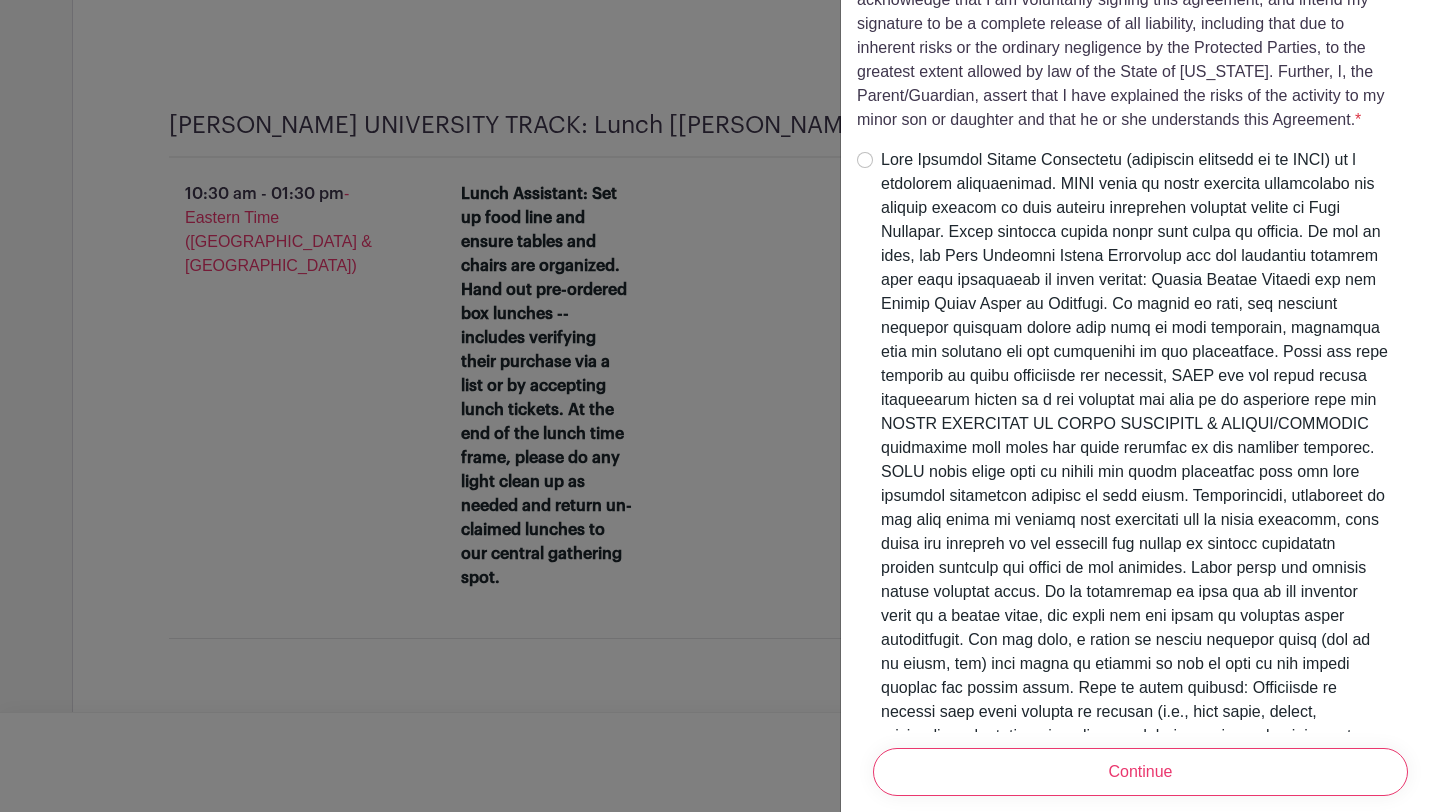 scroll, scrollTop: 1607, scrollLeft: 0, axis: vertical 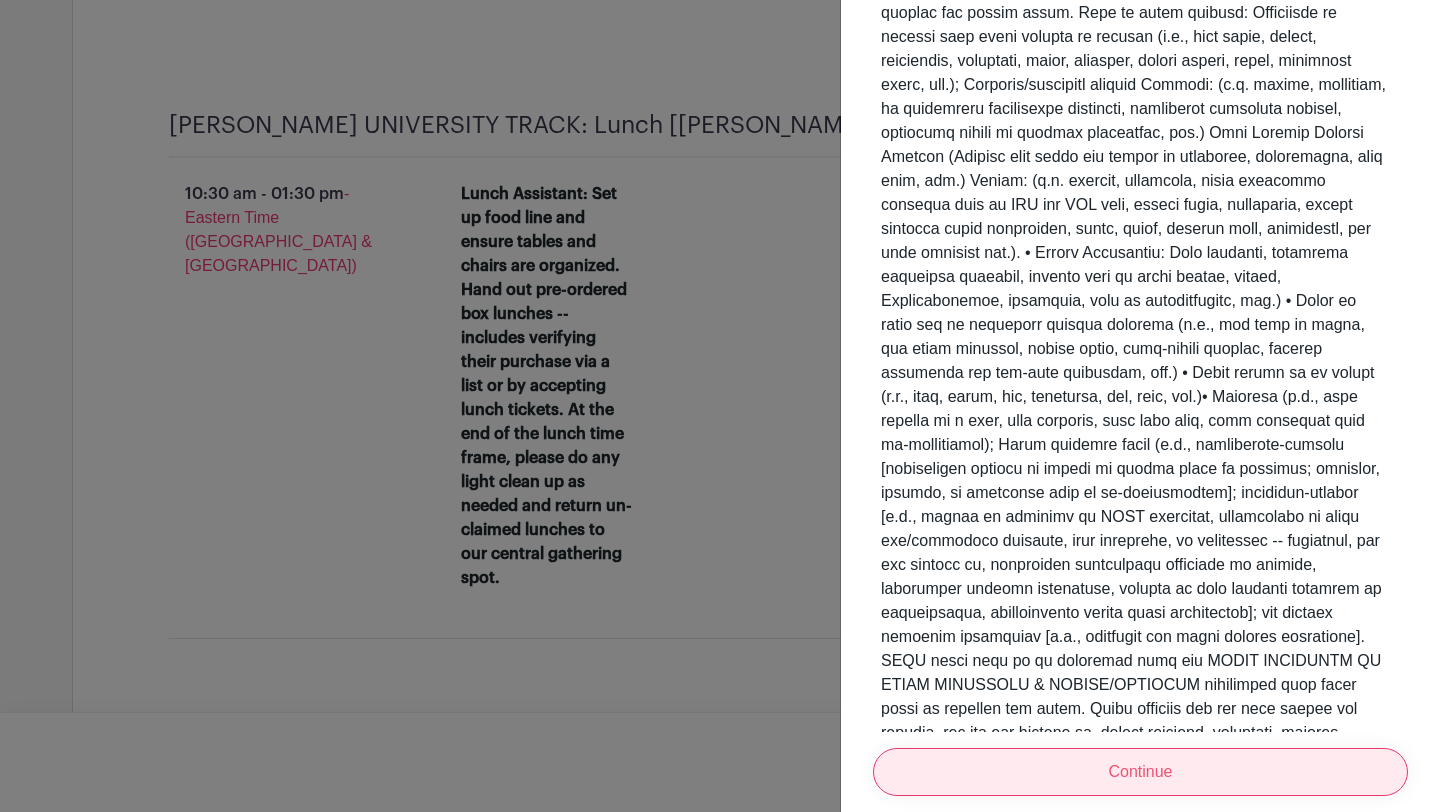click on "Continue" at bounding box center (1140, 772) 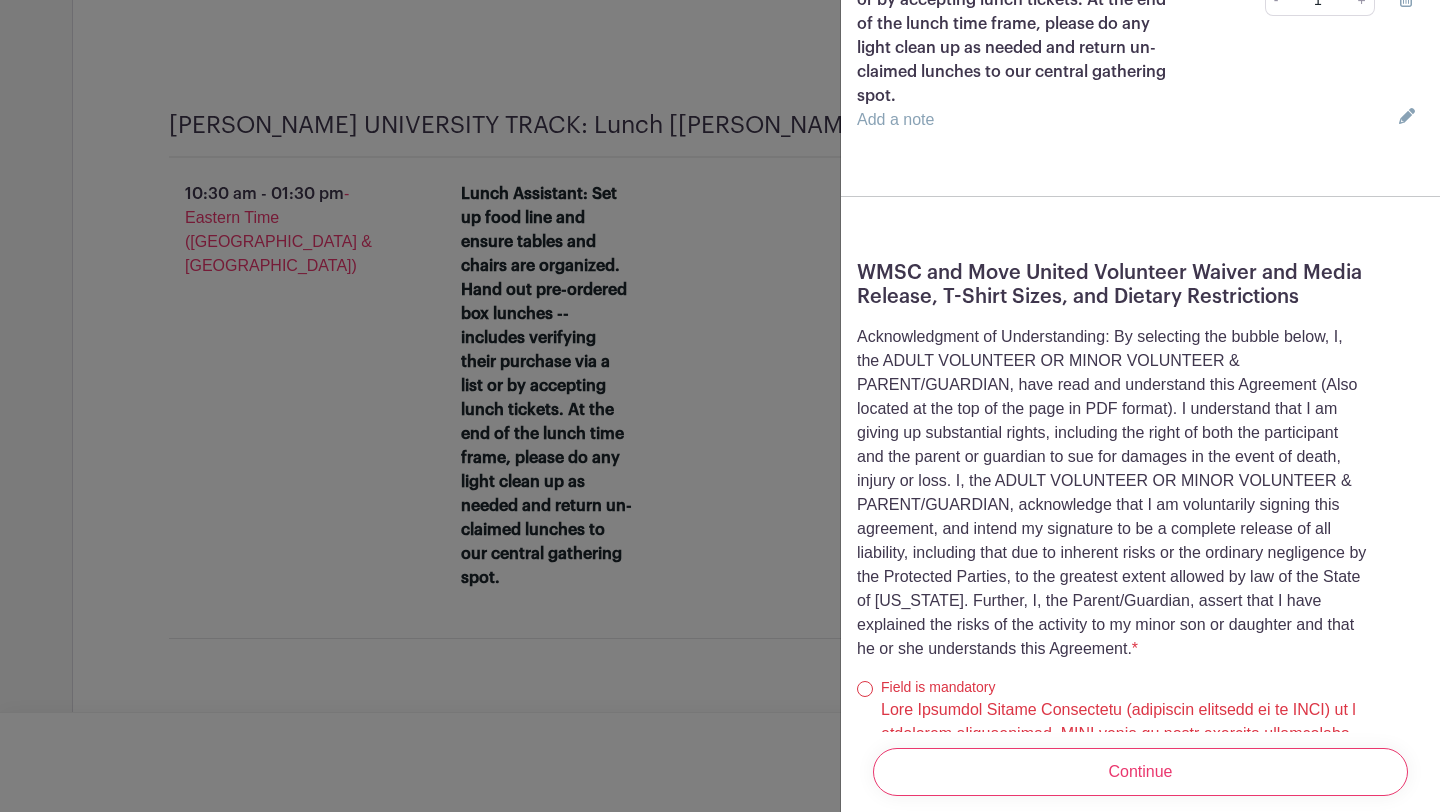 scroll, scrollTop: 474, scrollLeft: 0, axis: vertical 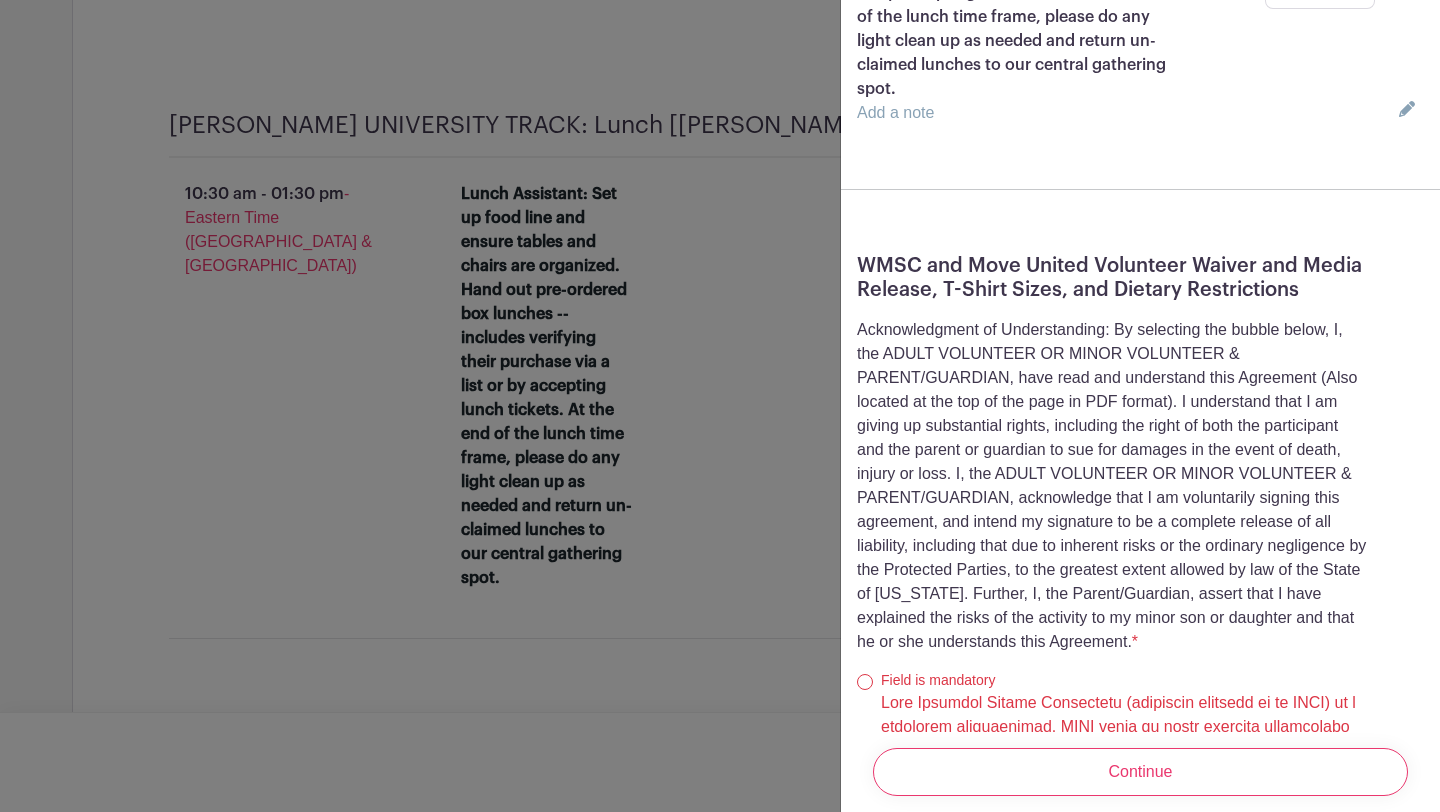 click on "WMSC and Move United Volunteer Waiver and Media Release, T-Shirt Sizes, and Dietary Restrictions
*
Add an answer
Field is mandatory
Are you filling this form out for a Minor Volunteer?
*
Add an answer
Field is mandatory Yes Field is mandatory No
*" at bounding box center [1140, 3395] 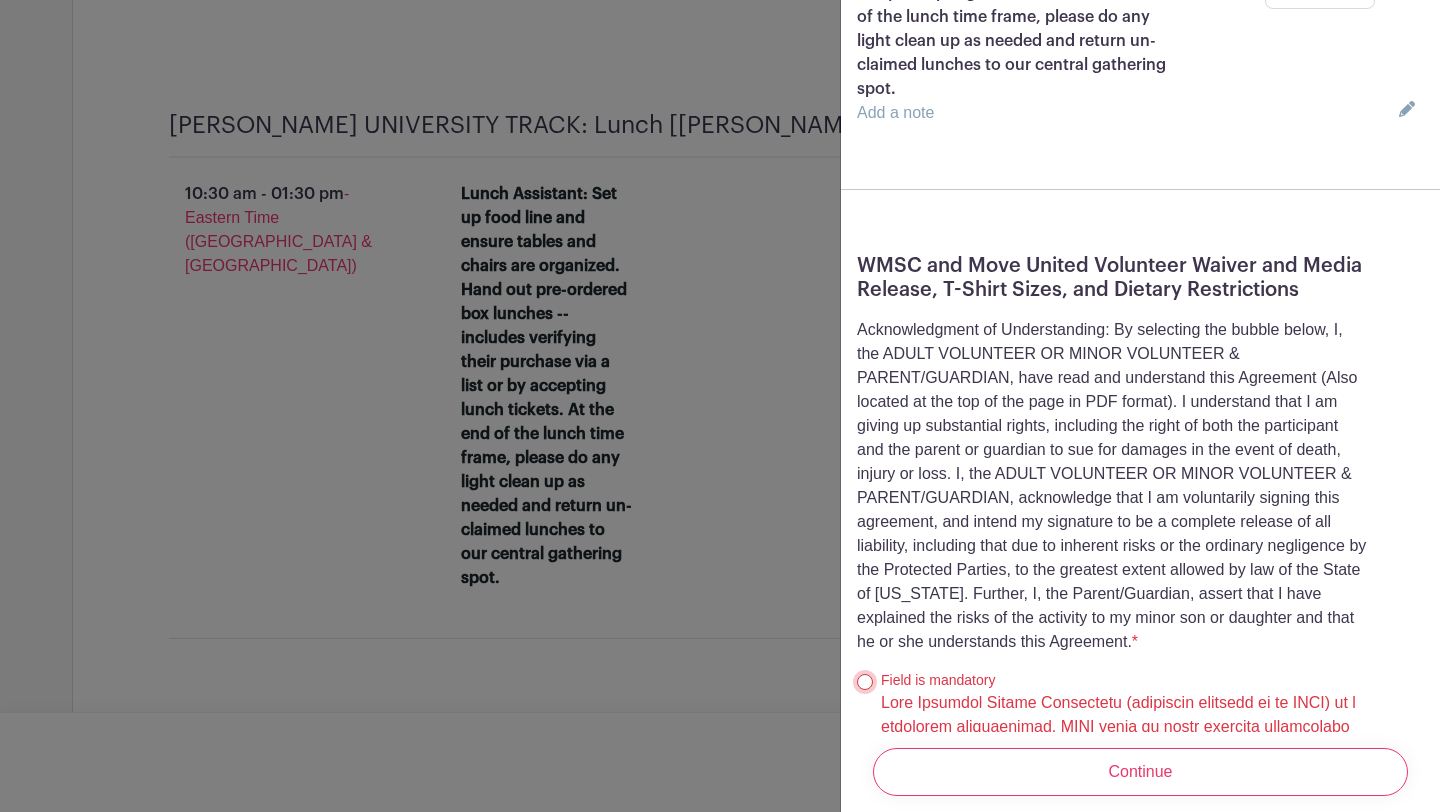 click at bounding box center [865, 682] 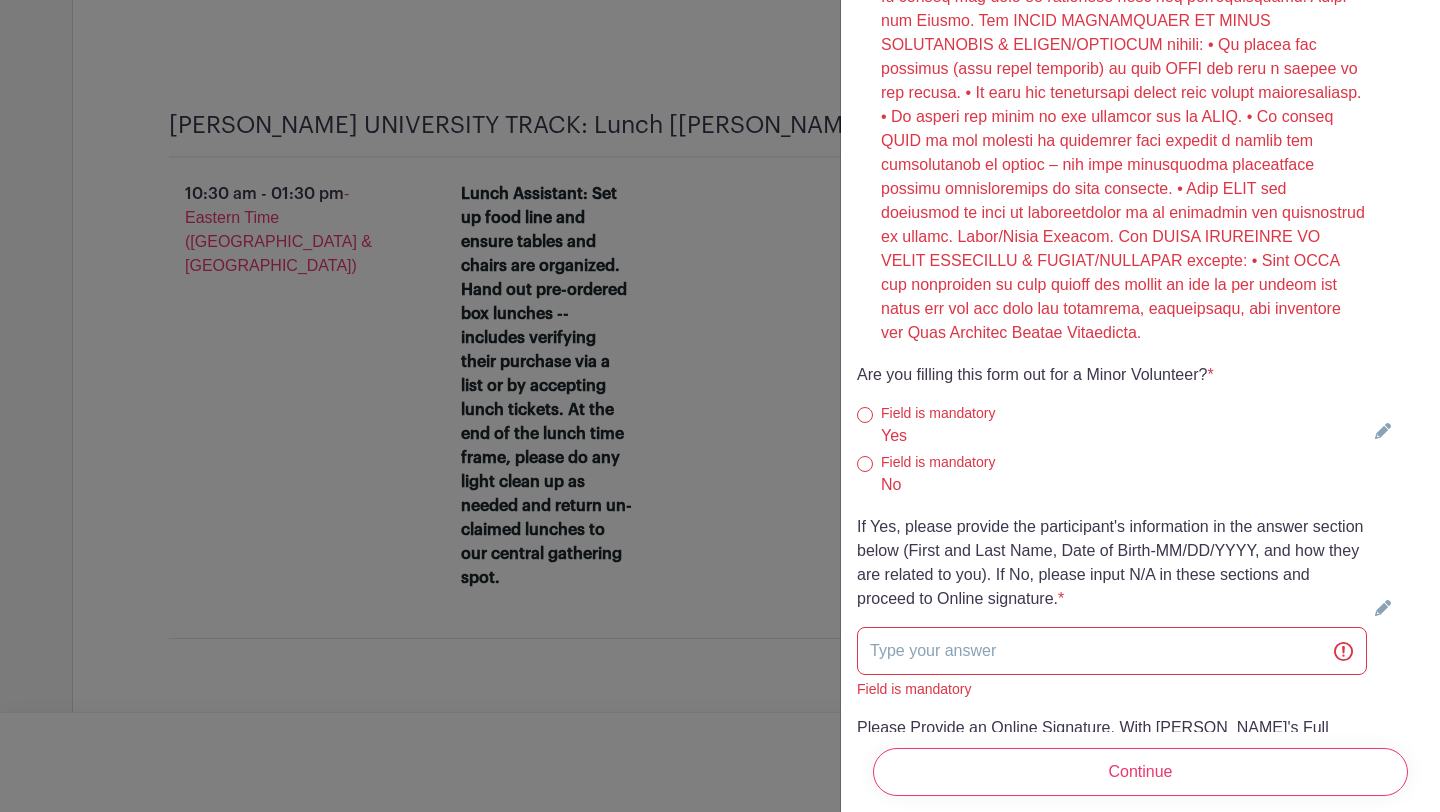 scroll, scrollTop: 5009, scrollLeft: 0, axis: vertical 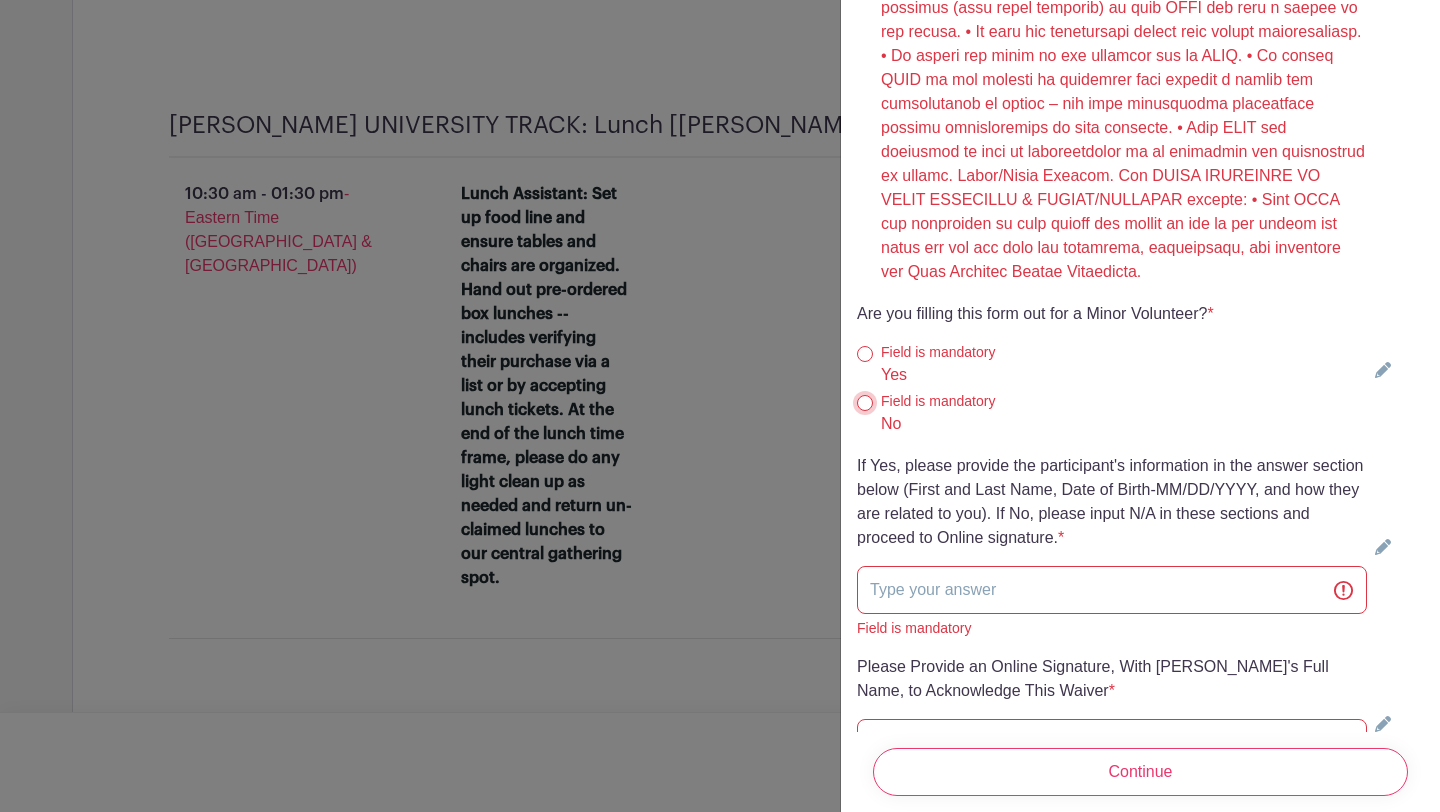 click on "No" at bounding box center [865, 403] 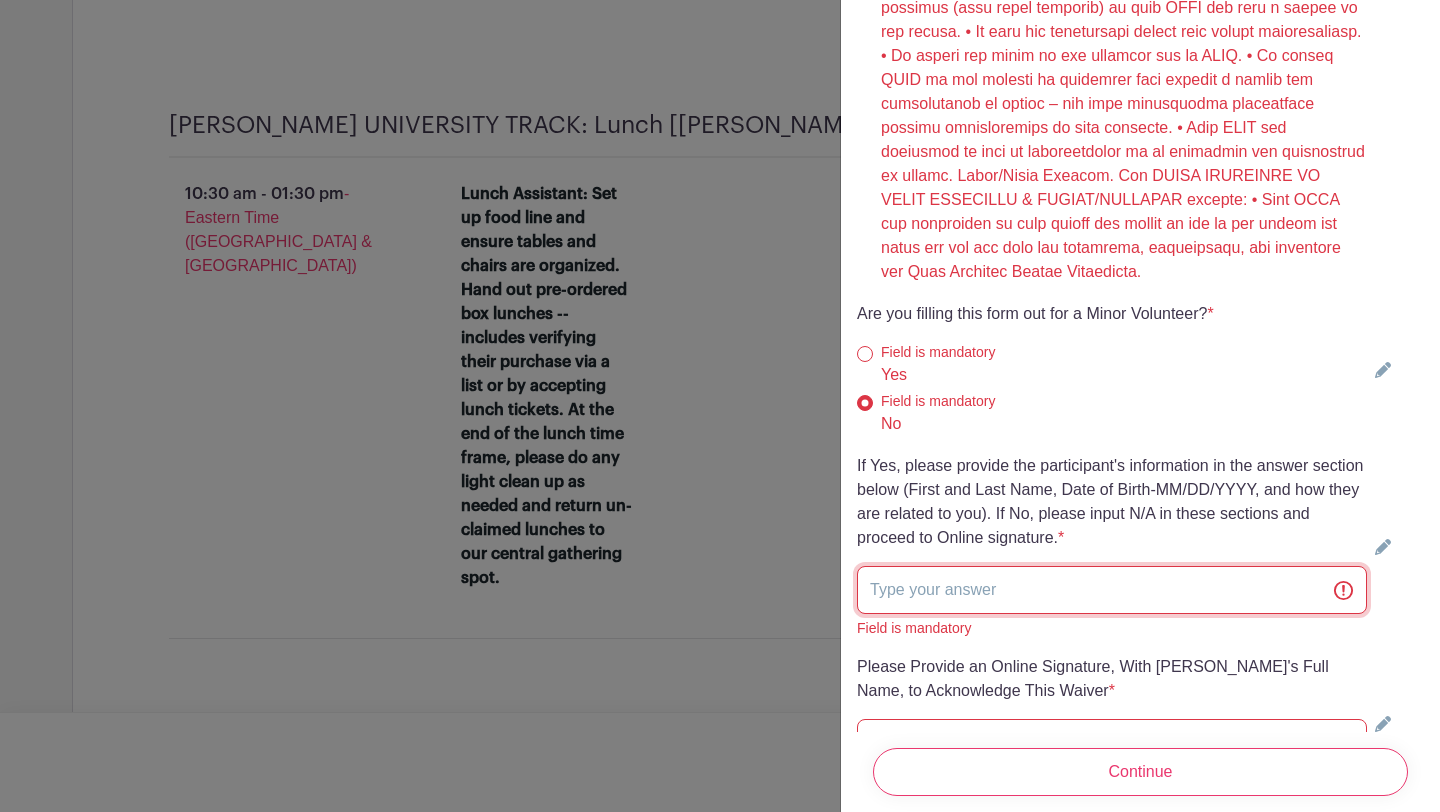 click at bounding box center (1112, 590) 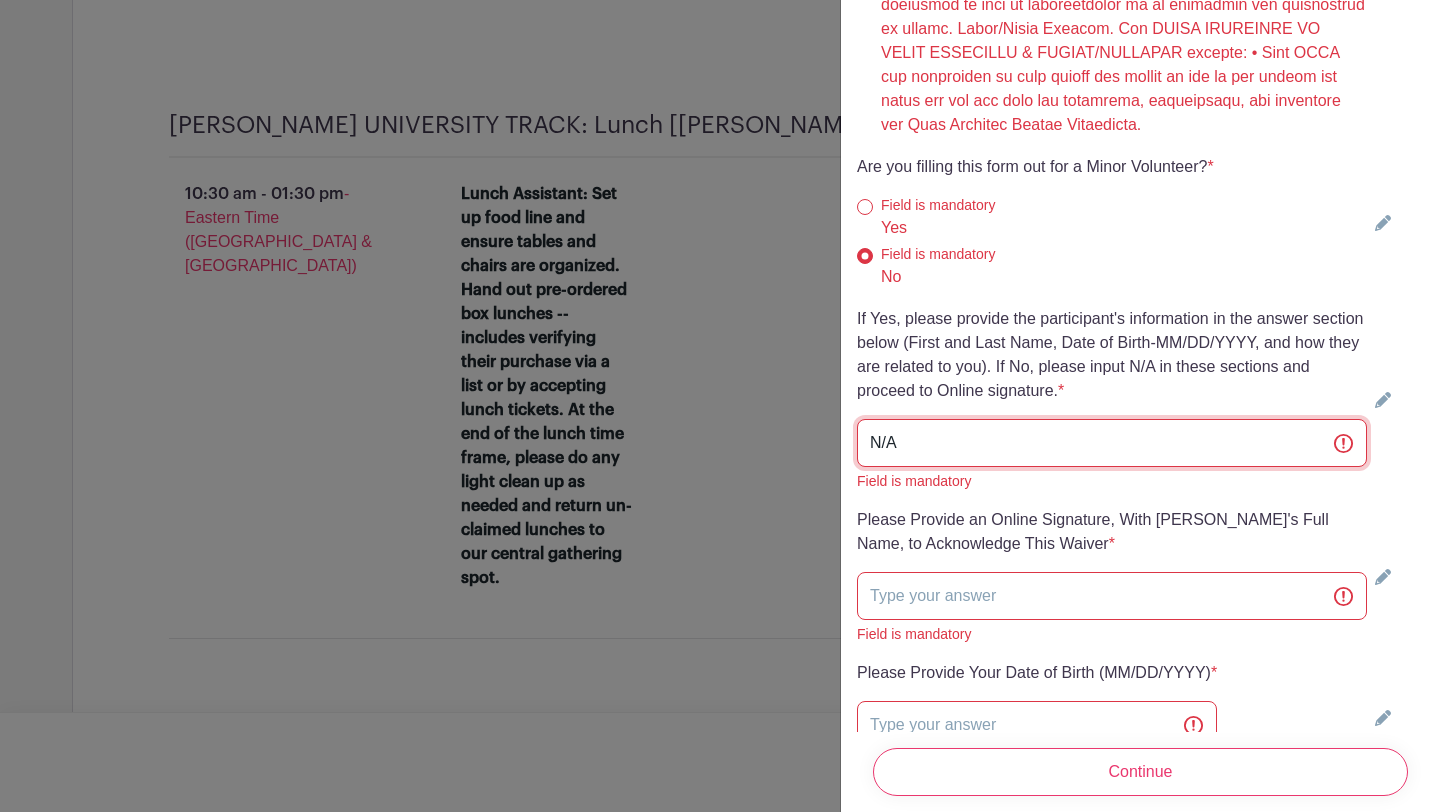 scroll, scrollTop: 5161, scrollLeft: 0, axis: vertical 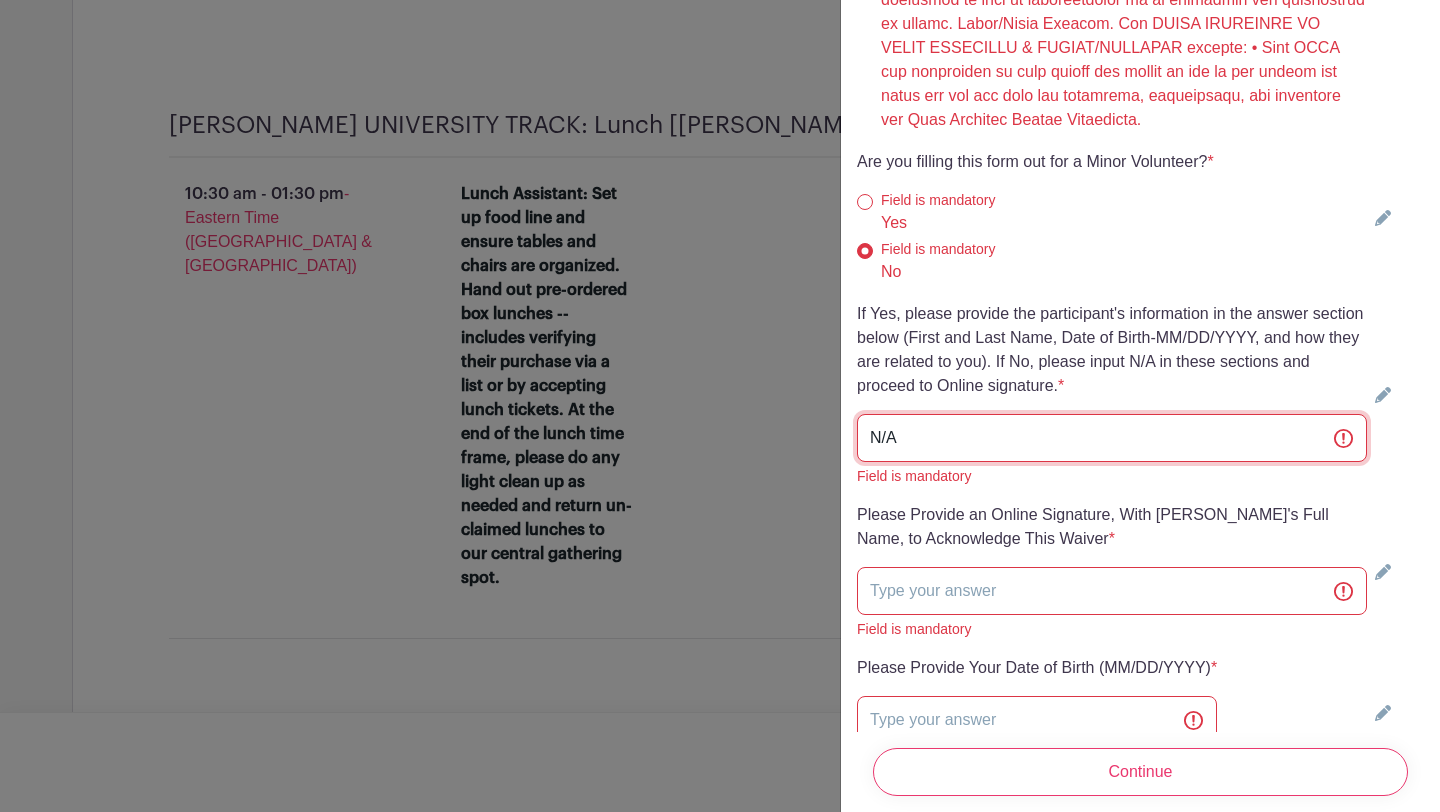 type on "N/A" 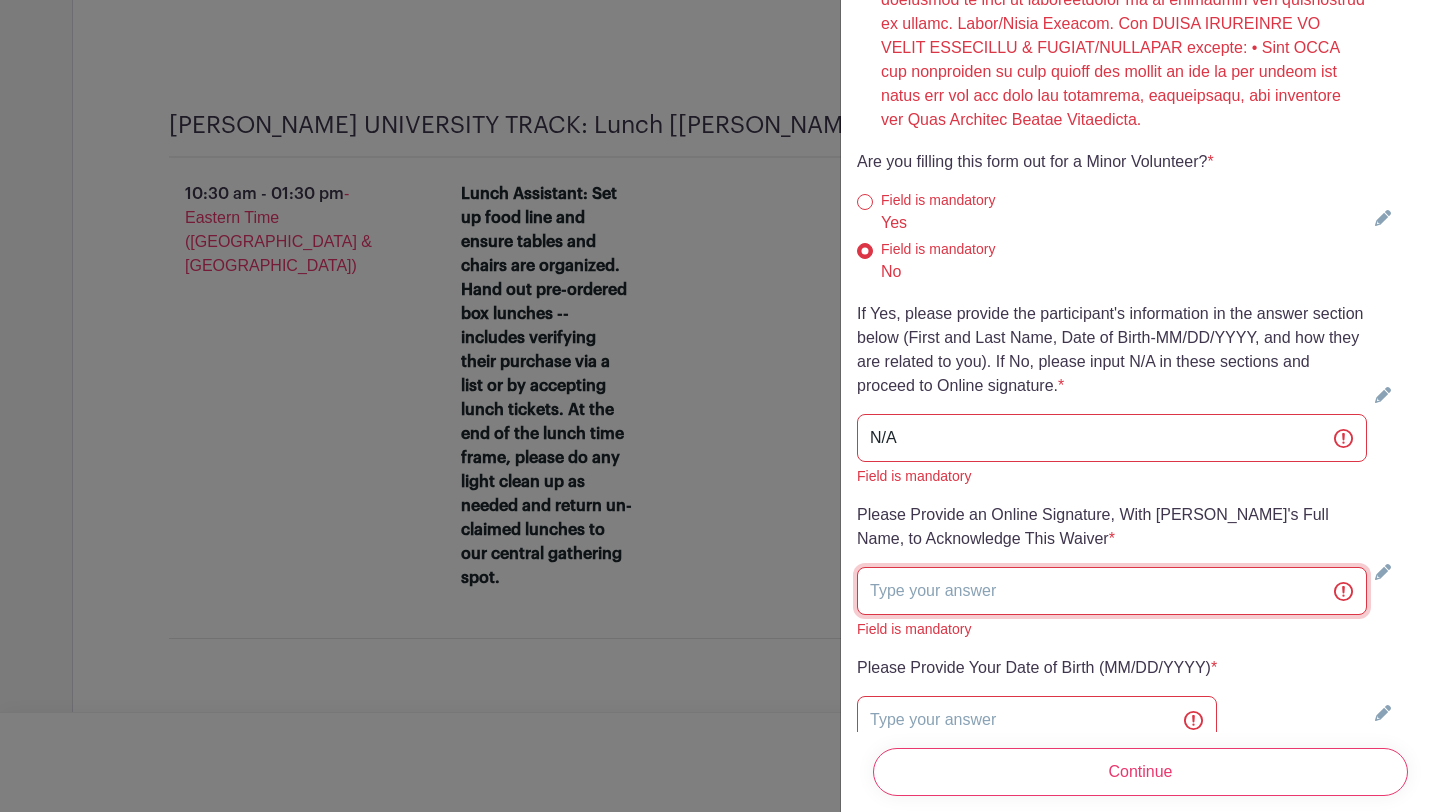 click at bounding box center (1112, 591) 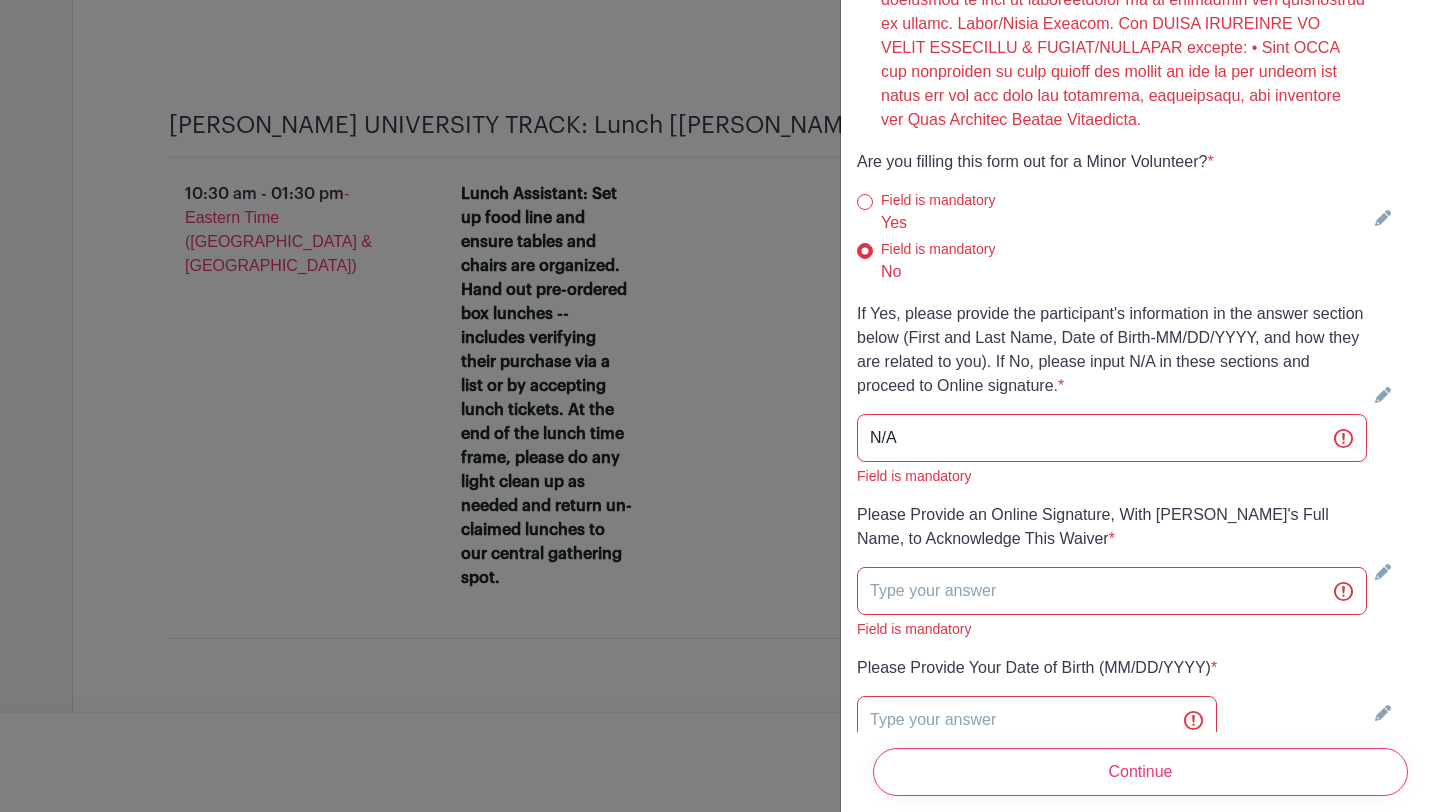 click 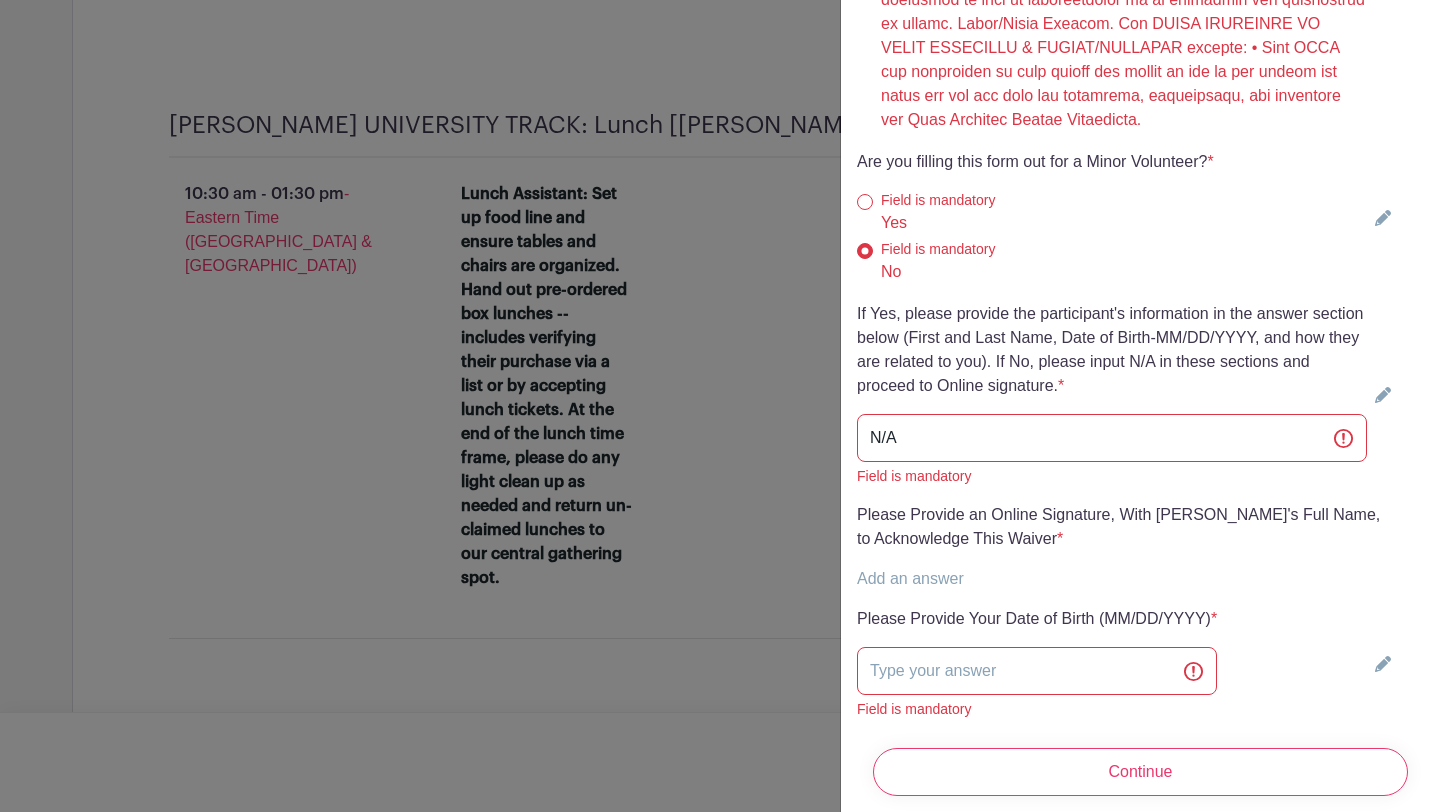 click on "Please Provide an Online Signature, With Signee's Full Name, to Acknowledge This Waiver
*
Add an answer
Field is mandatory" at bounding box center (1124, 547) 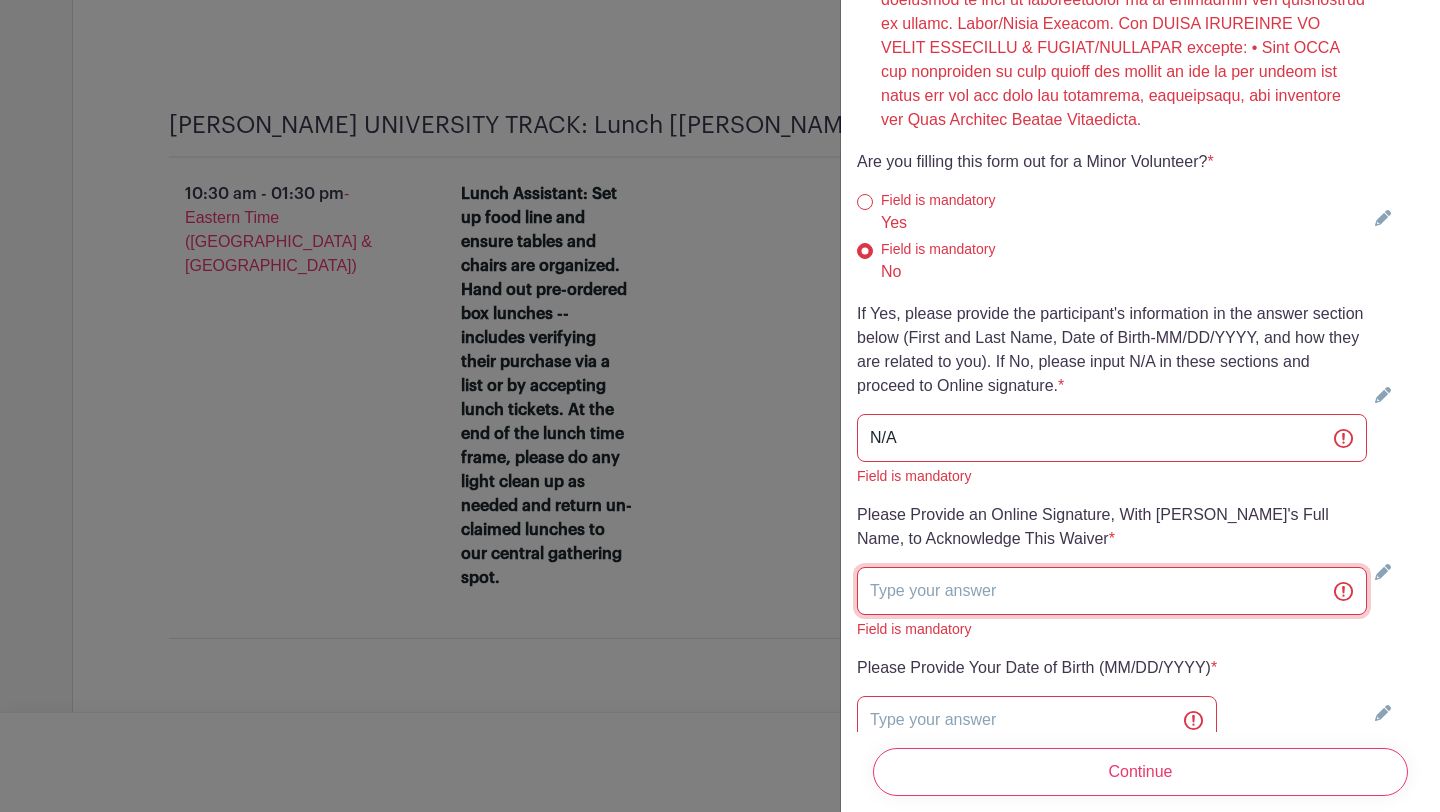 click at bounding box center (1112, 591) 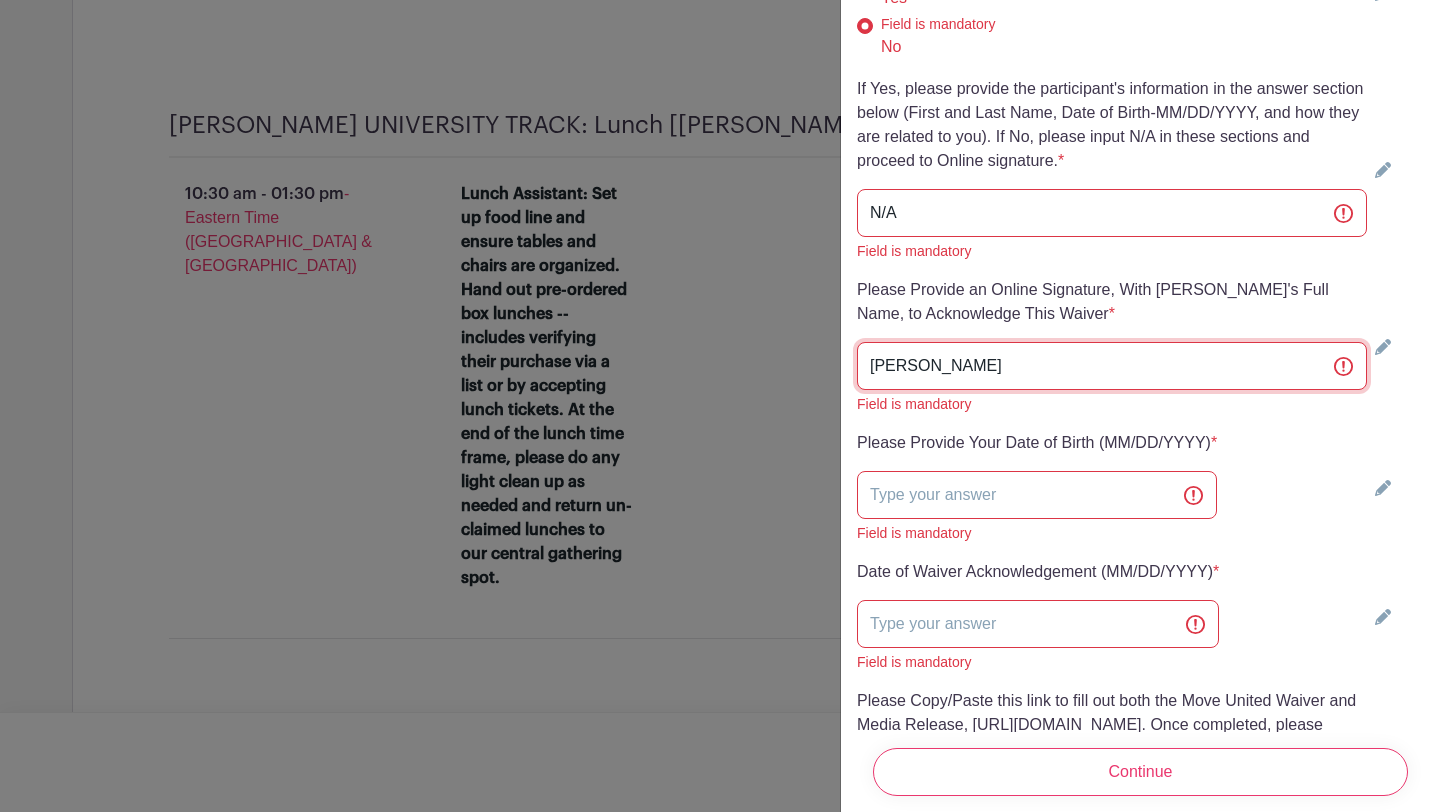scroll, scrollTop: 5389, scrollLeft: 0, axis: vertical 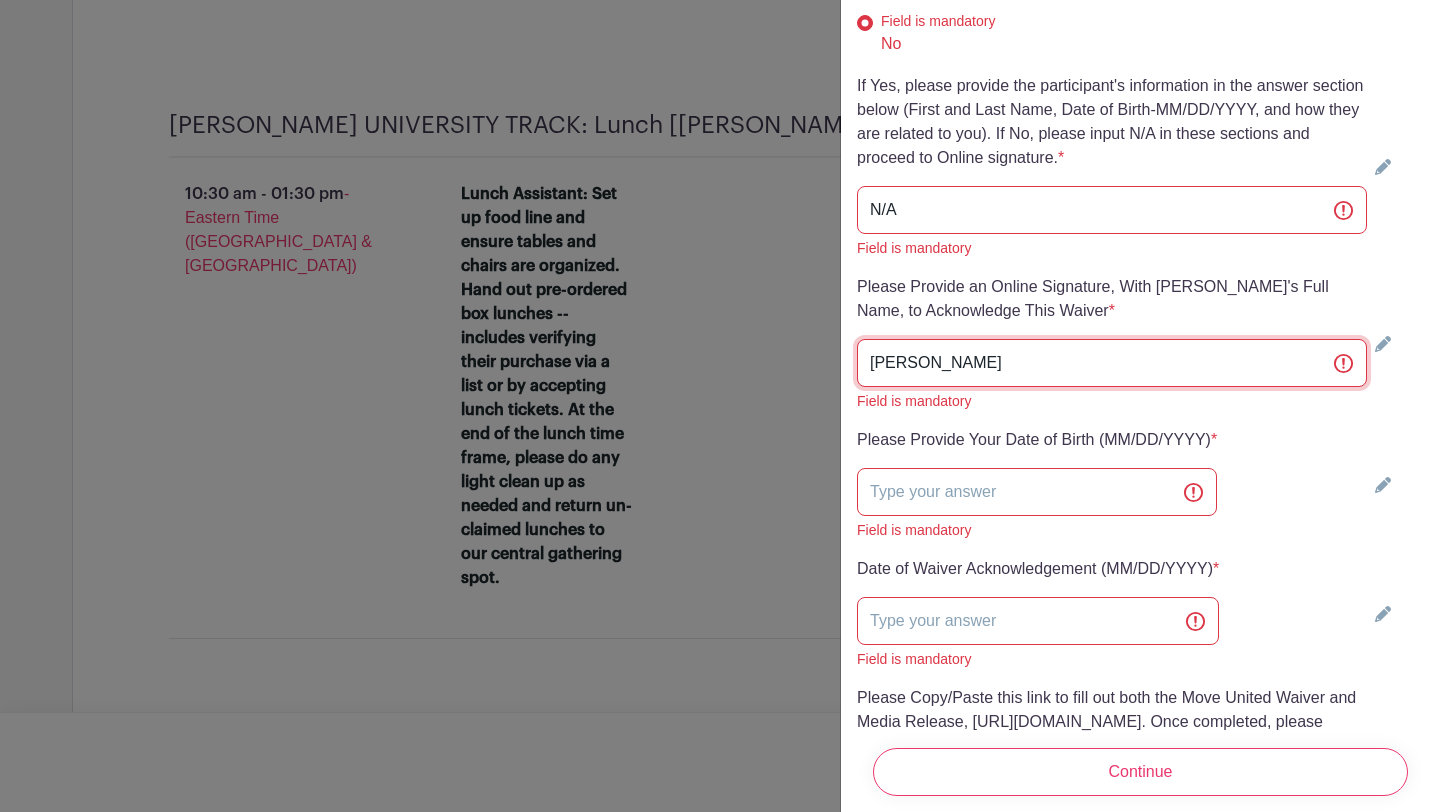 type on "Hannah Tholl" 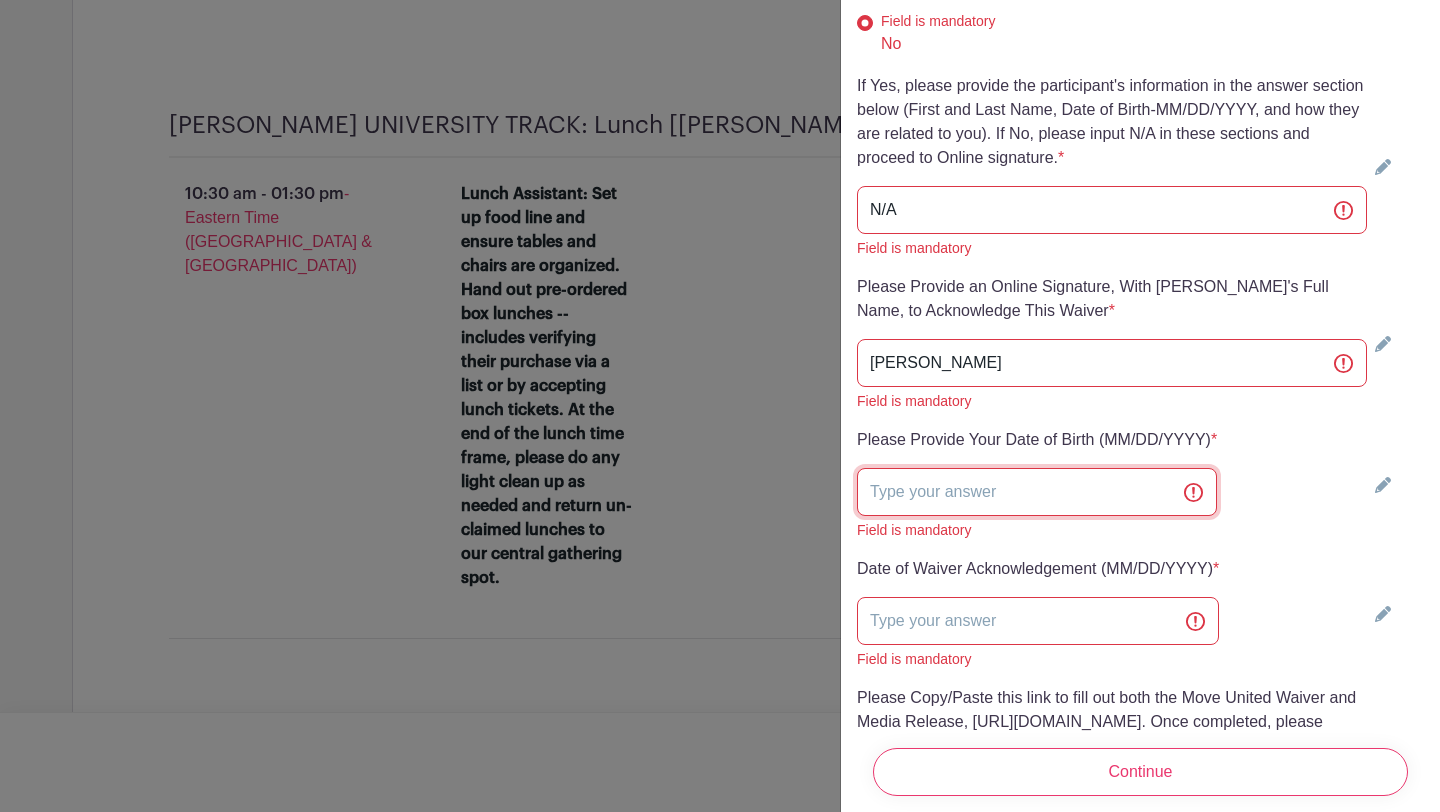 click at bounding box center [1037, 492] 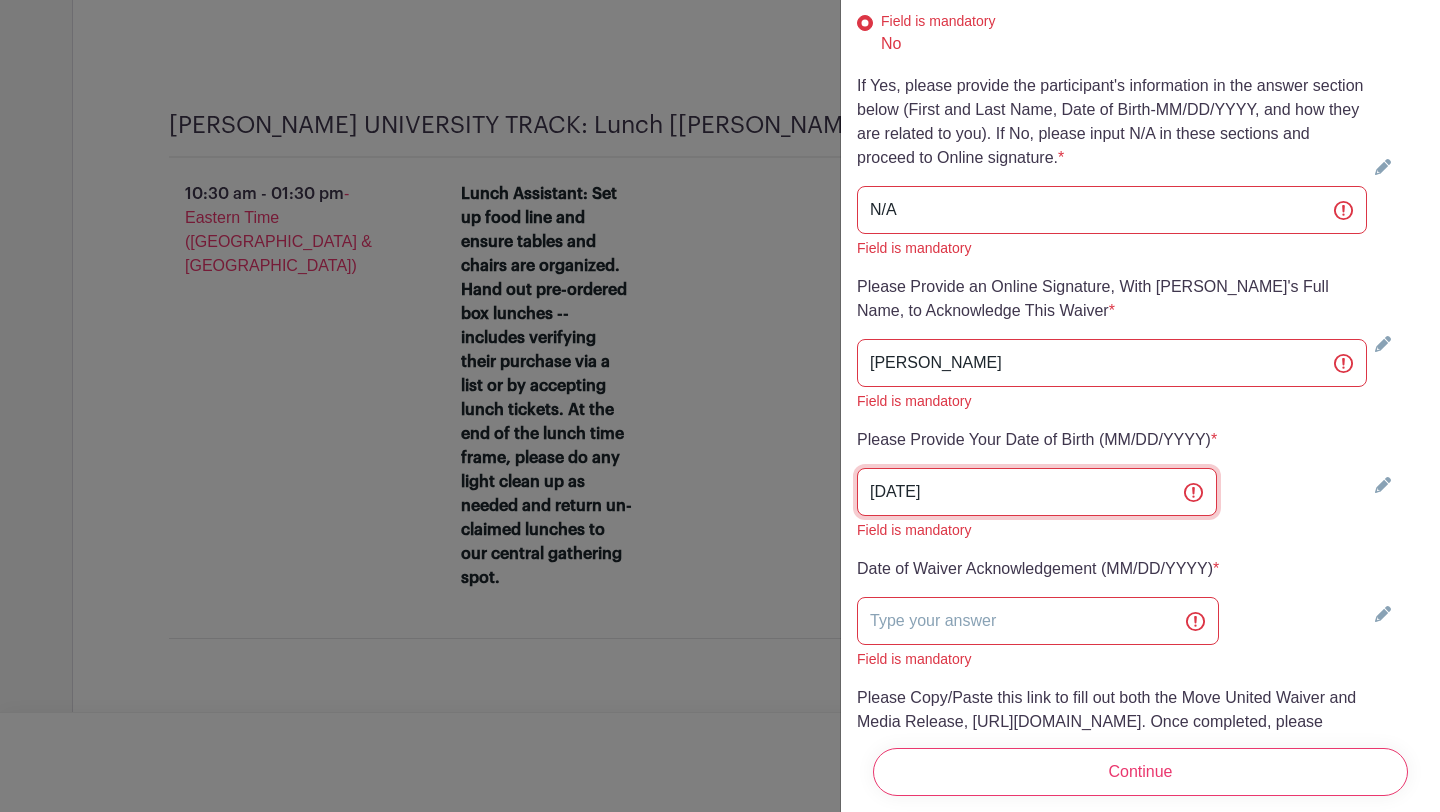 type on "09/14/2001" 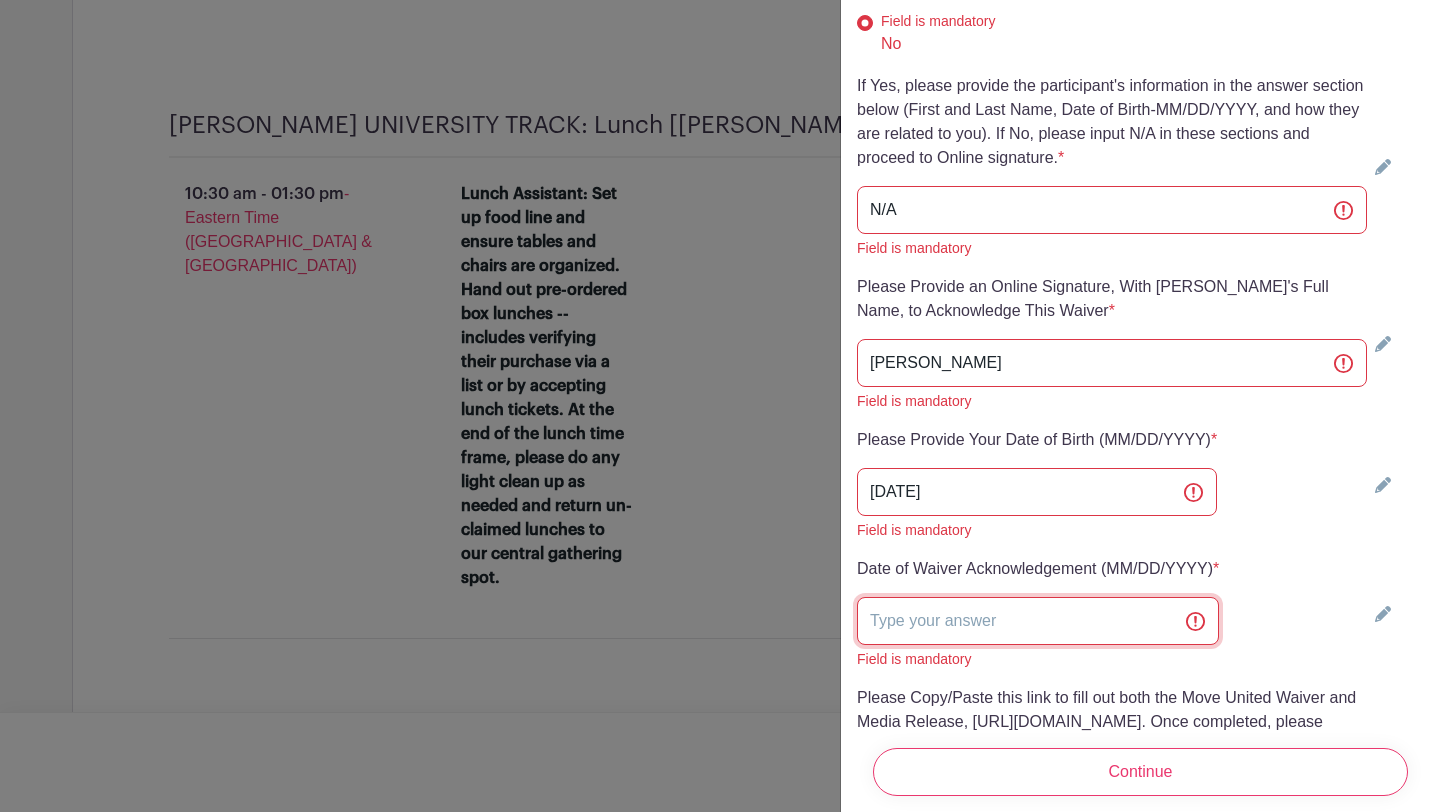 click at bounding box center (1038, 621) 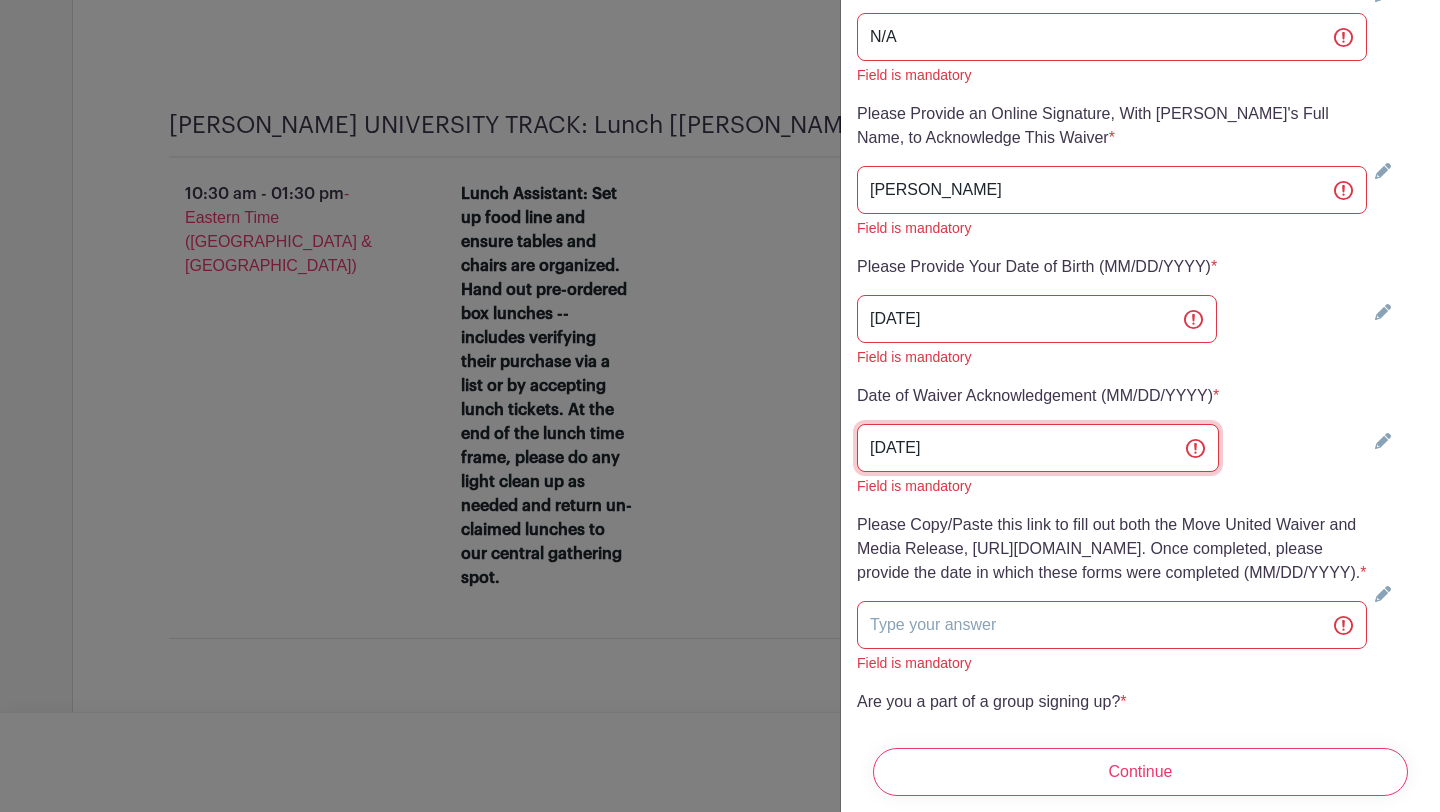 scroll, scrollTop: 5569, scrollLeft: 0, axis: vertical 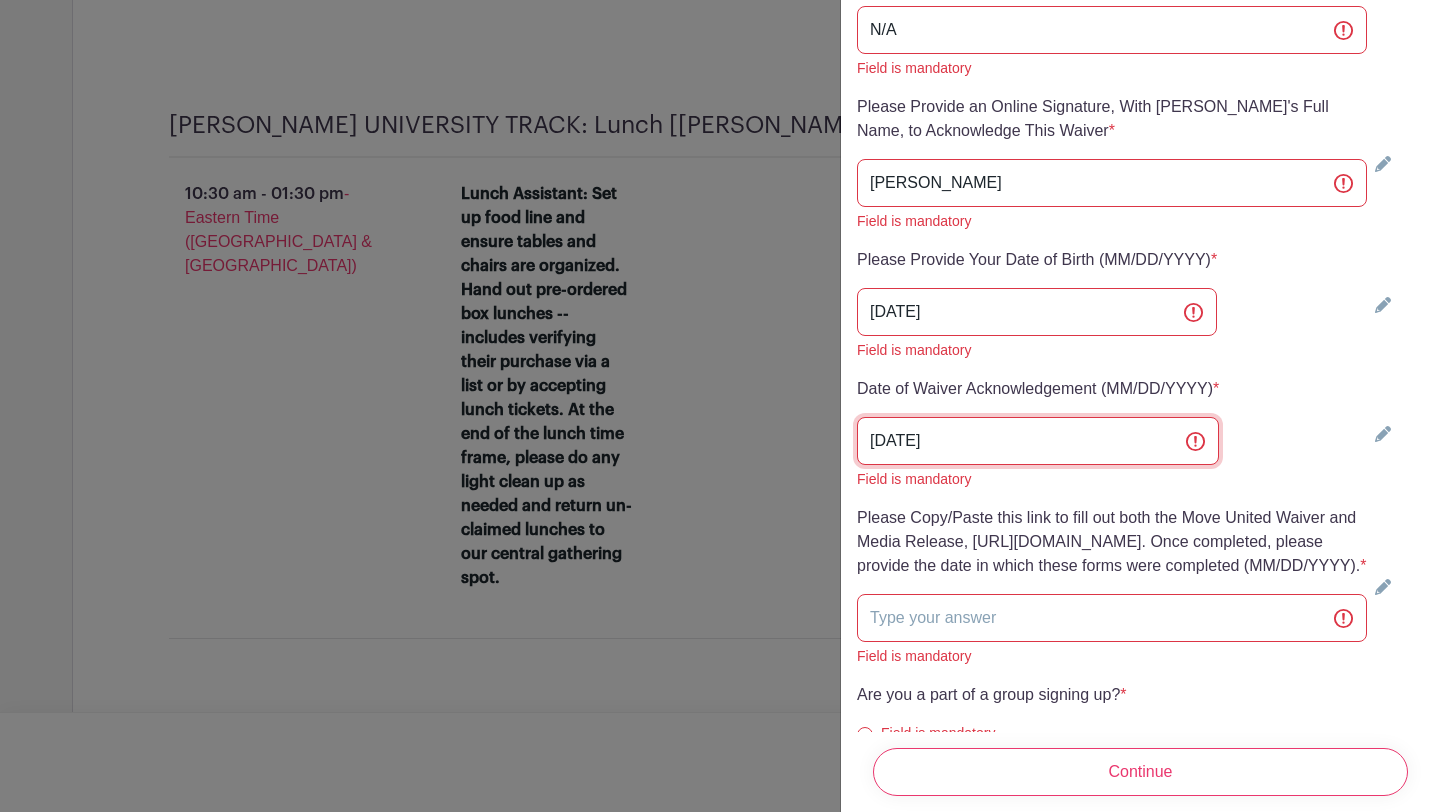 type on "07/02/2025" 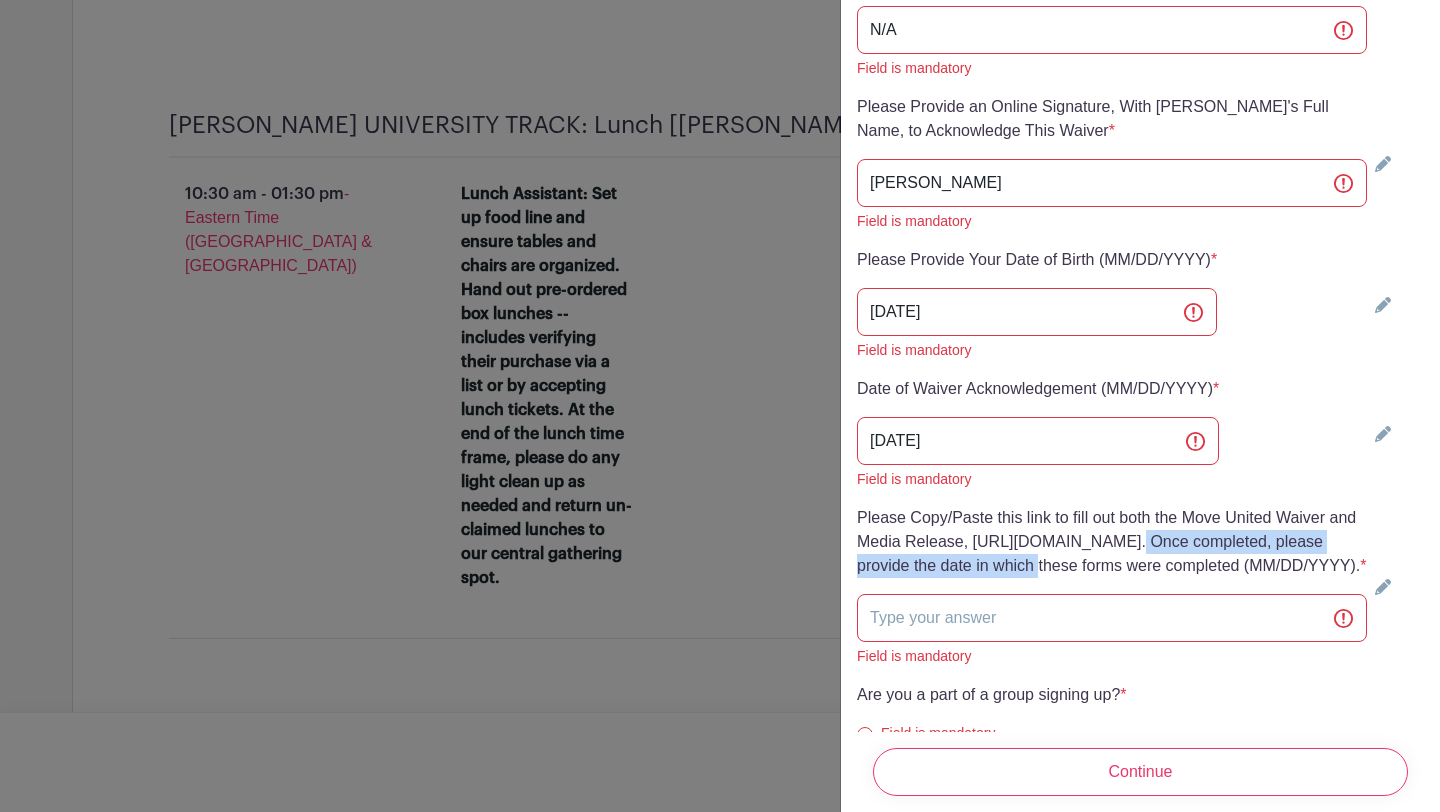 drag, startPoint x: 973, startPoint y: 450, endPoint x: 1369, endPoint y: 441, distance: 396.10226 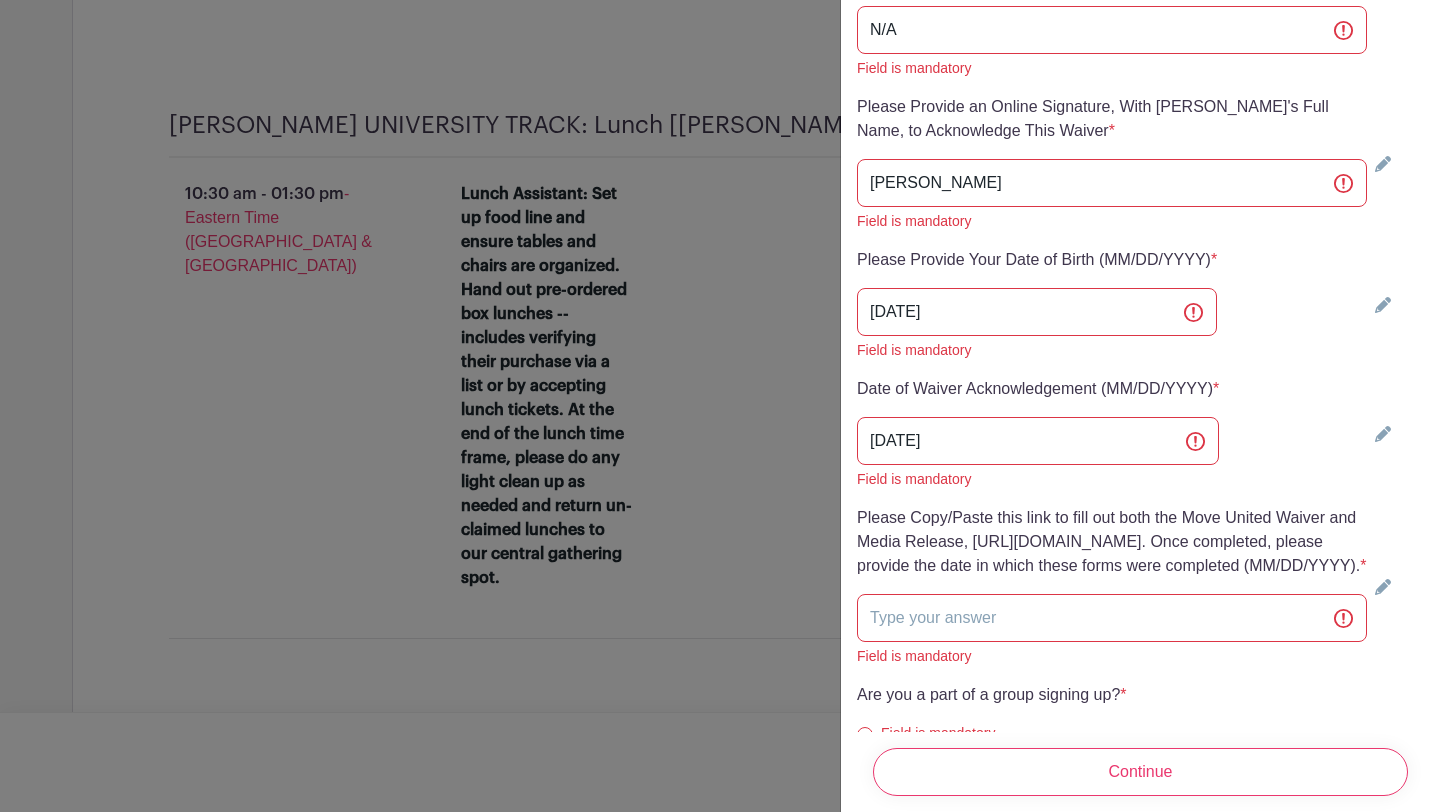 drag, startPoint x: 969, startPoint y: 453, endPoint x: 1189, endPoint y: 447, distance: 220.0818 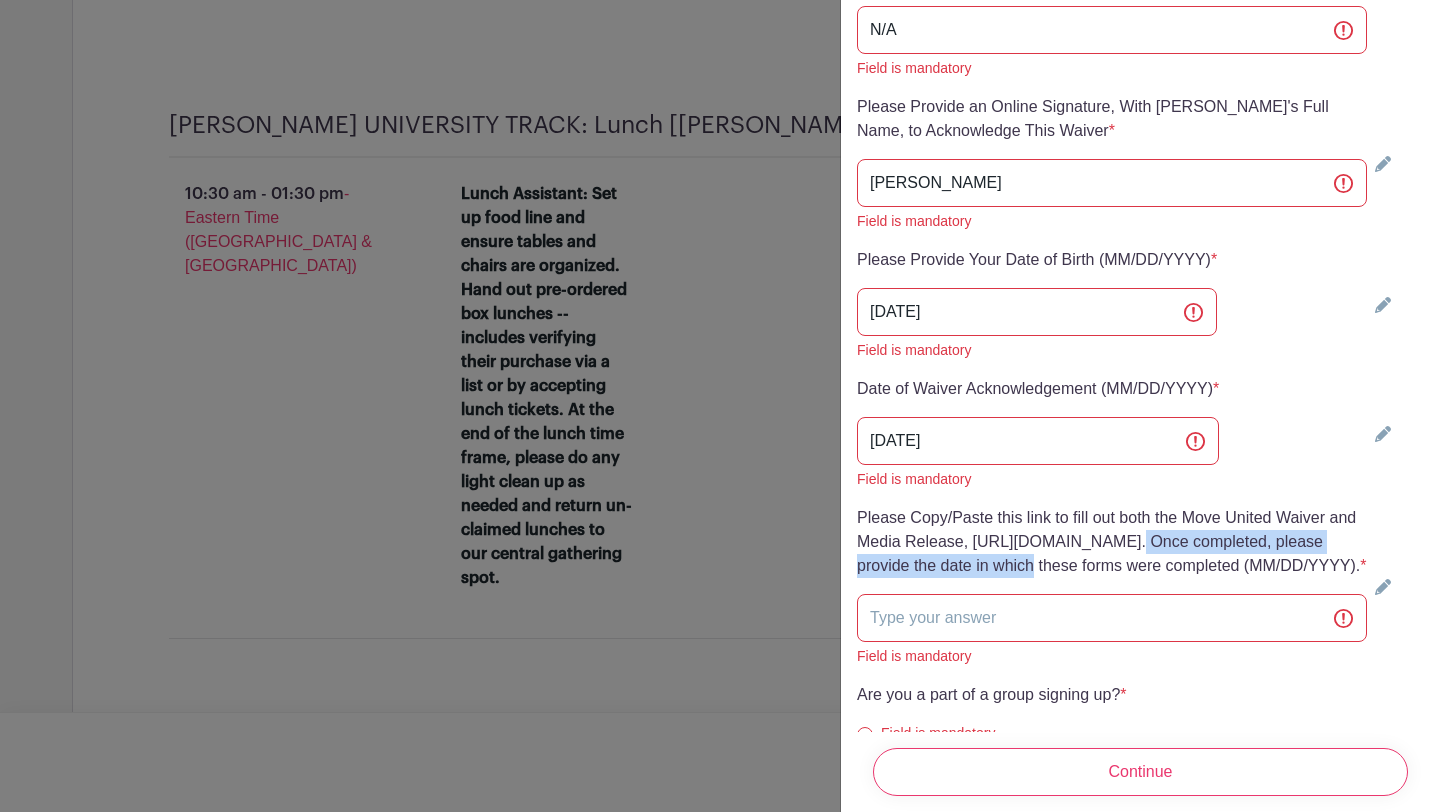 drag, startPoint x: 970, startPoint y: 450, endPoint x: 1347, endPoint y: 440, distance: 377.1326 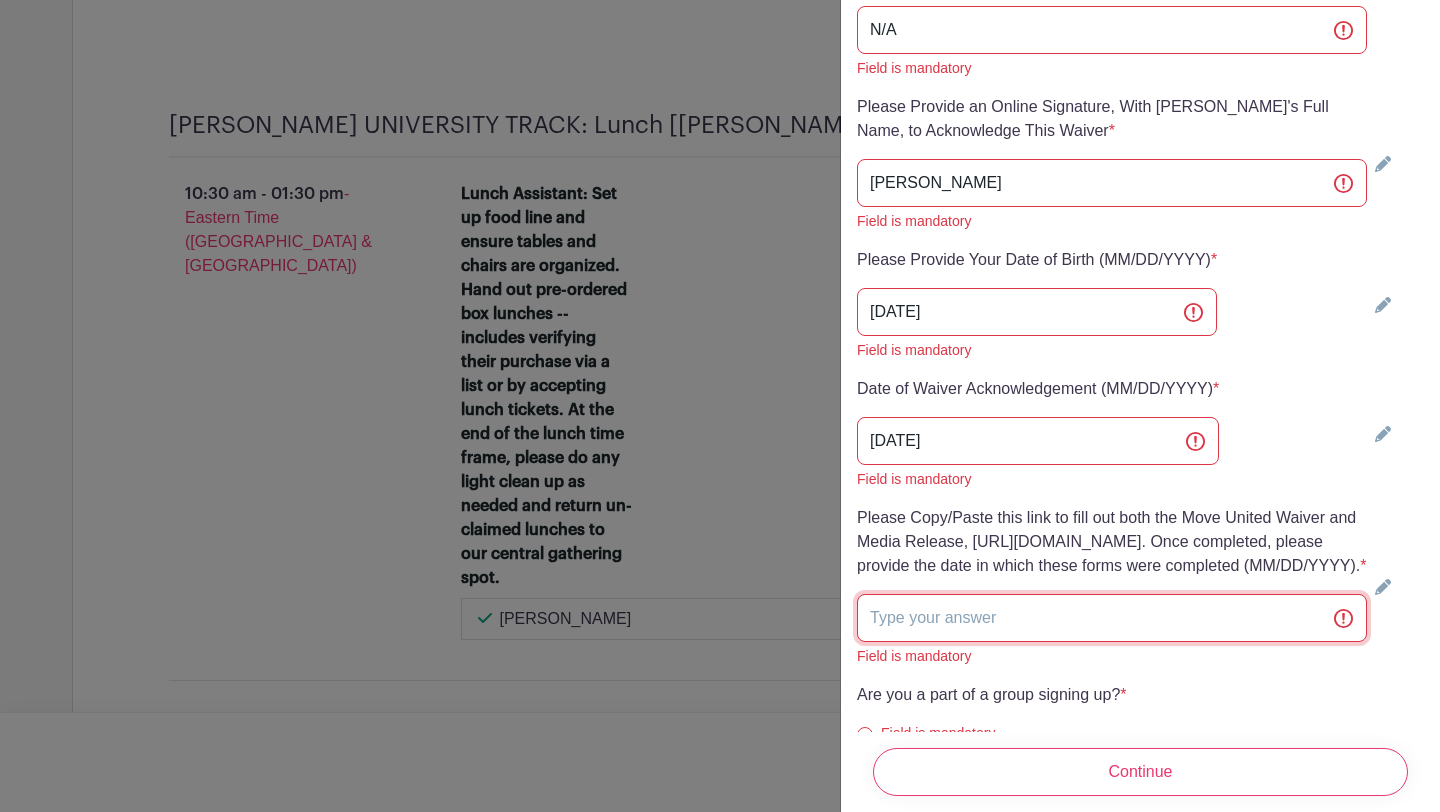 click at bounding box center (1112, 618) 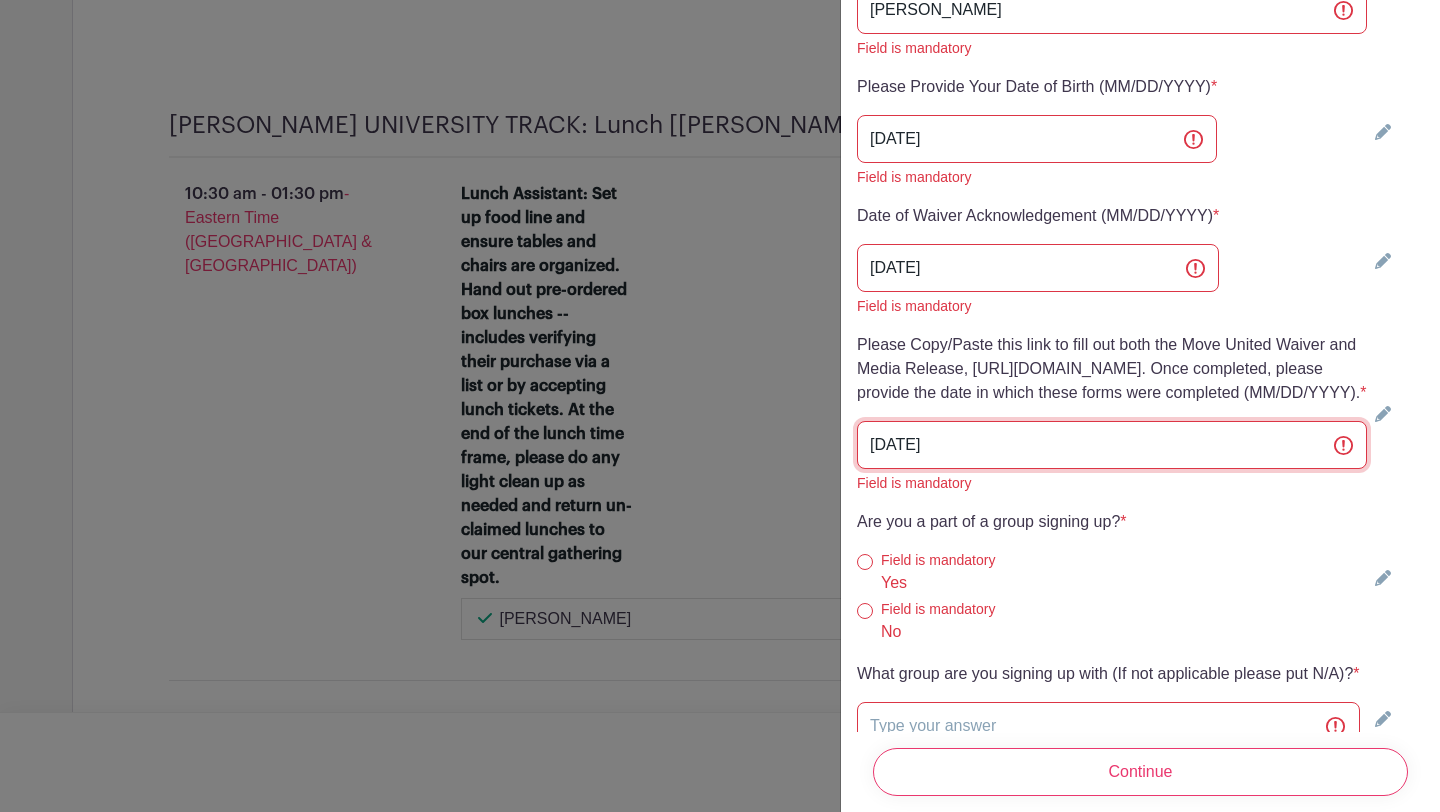 scroll, scrollTop: 5745, scrollLeft: 0, axis: vertical 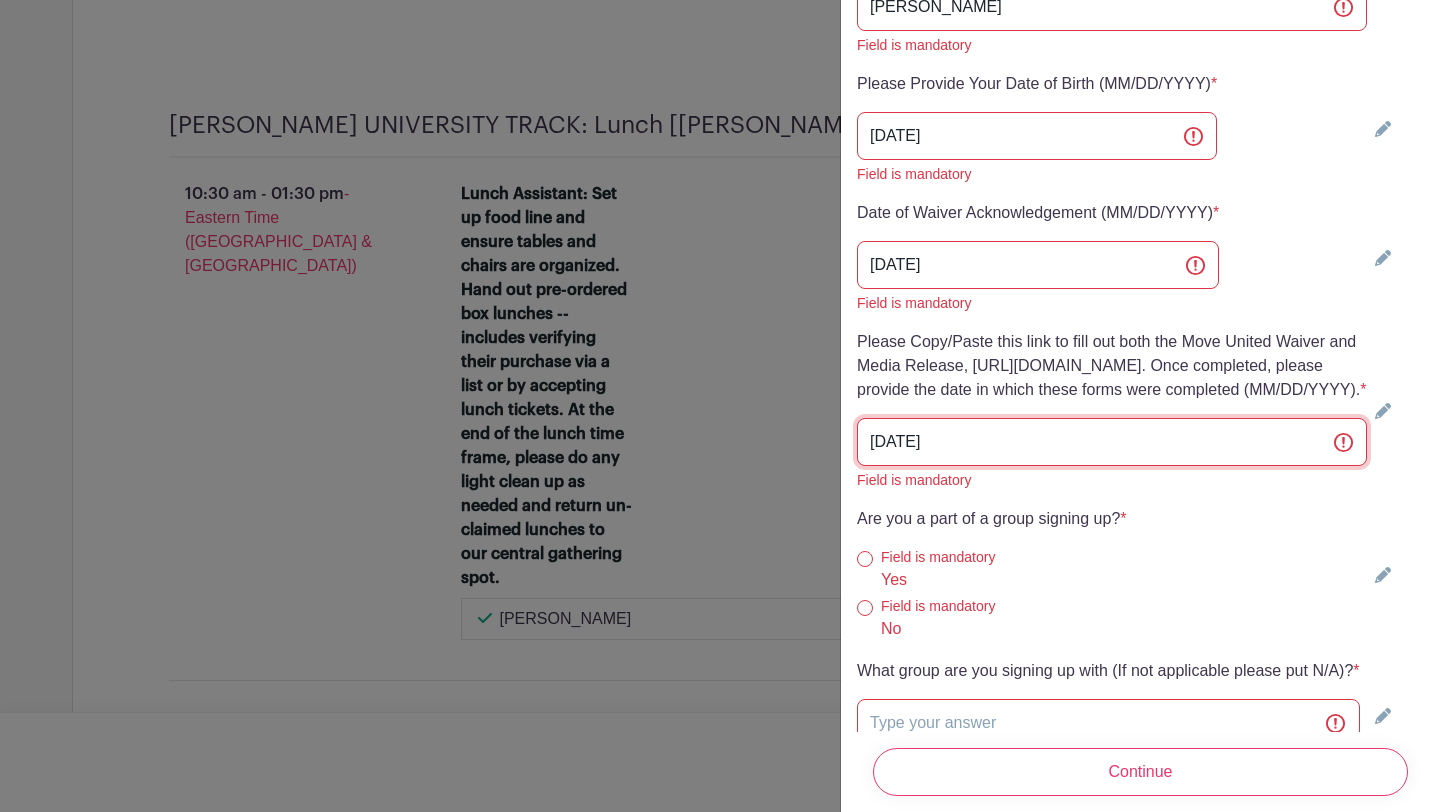 type on "07/02/2025" 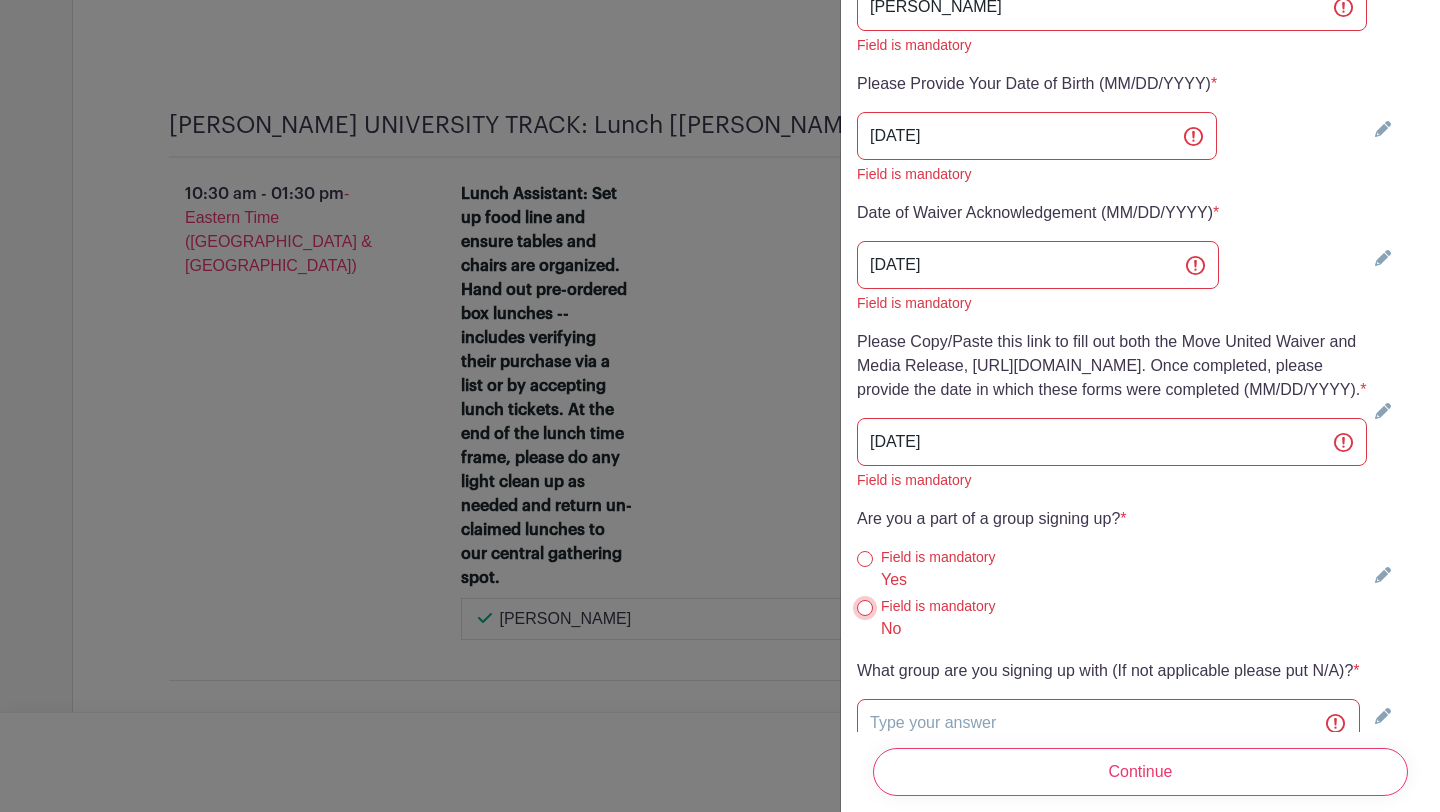 click on "No" at bounding box center (865, 608) 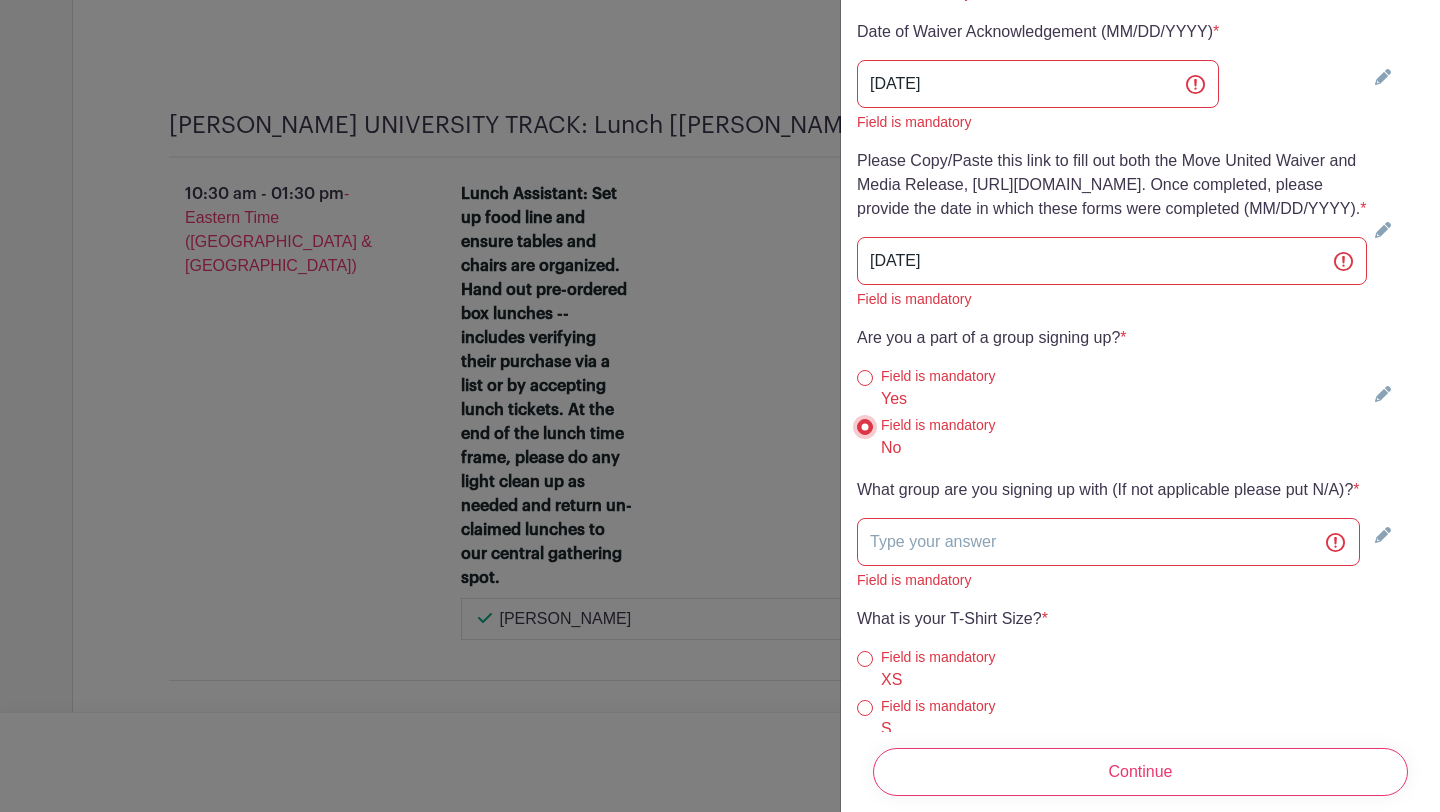 scroll, scrollTop: 5929, scrollLeft: 0, axis: vertical 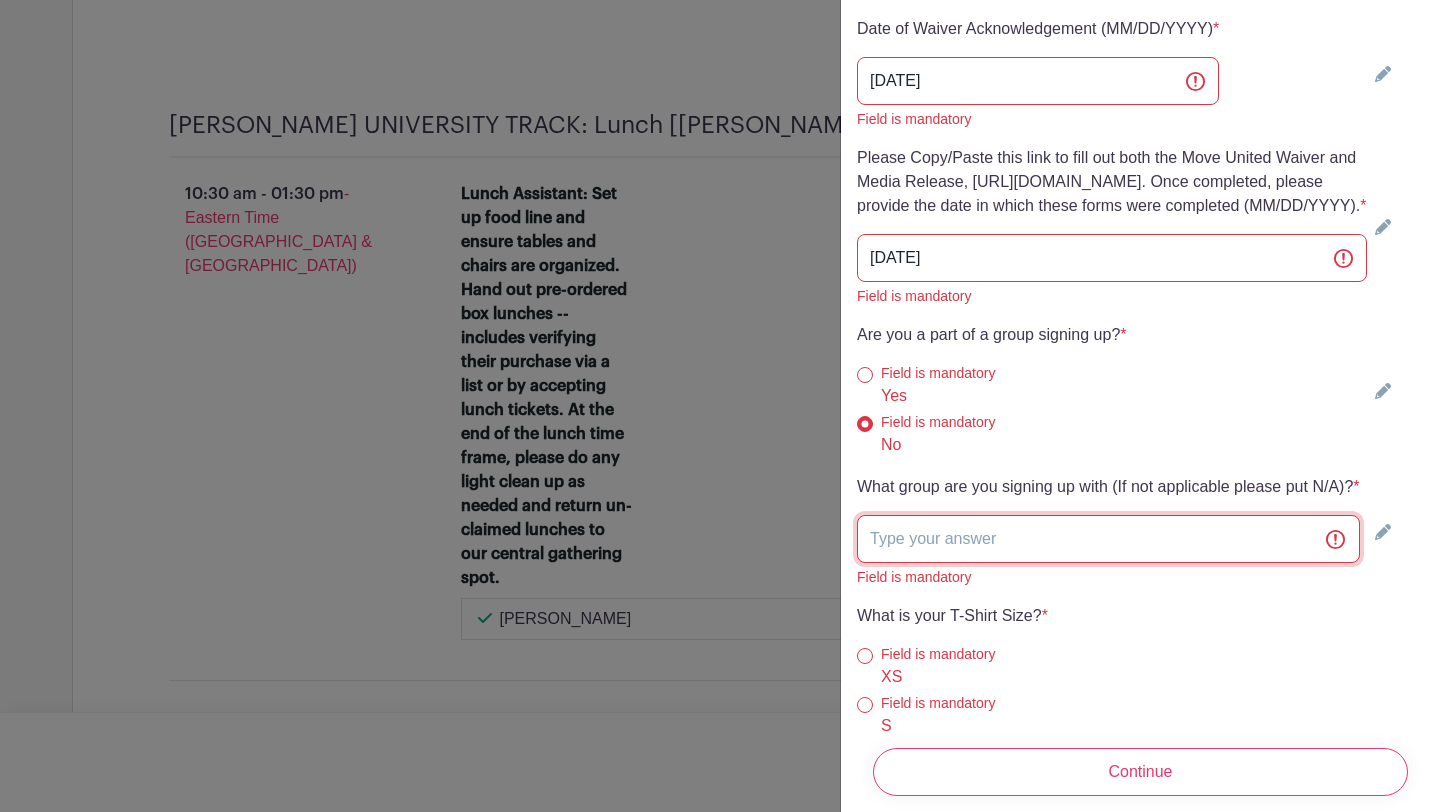 click at bounding box center (1108, 539) 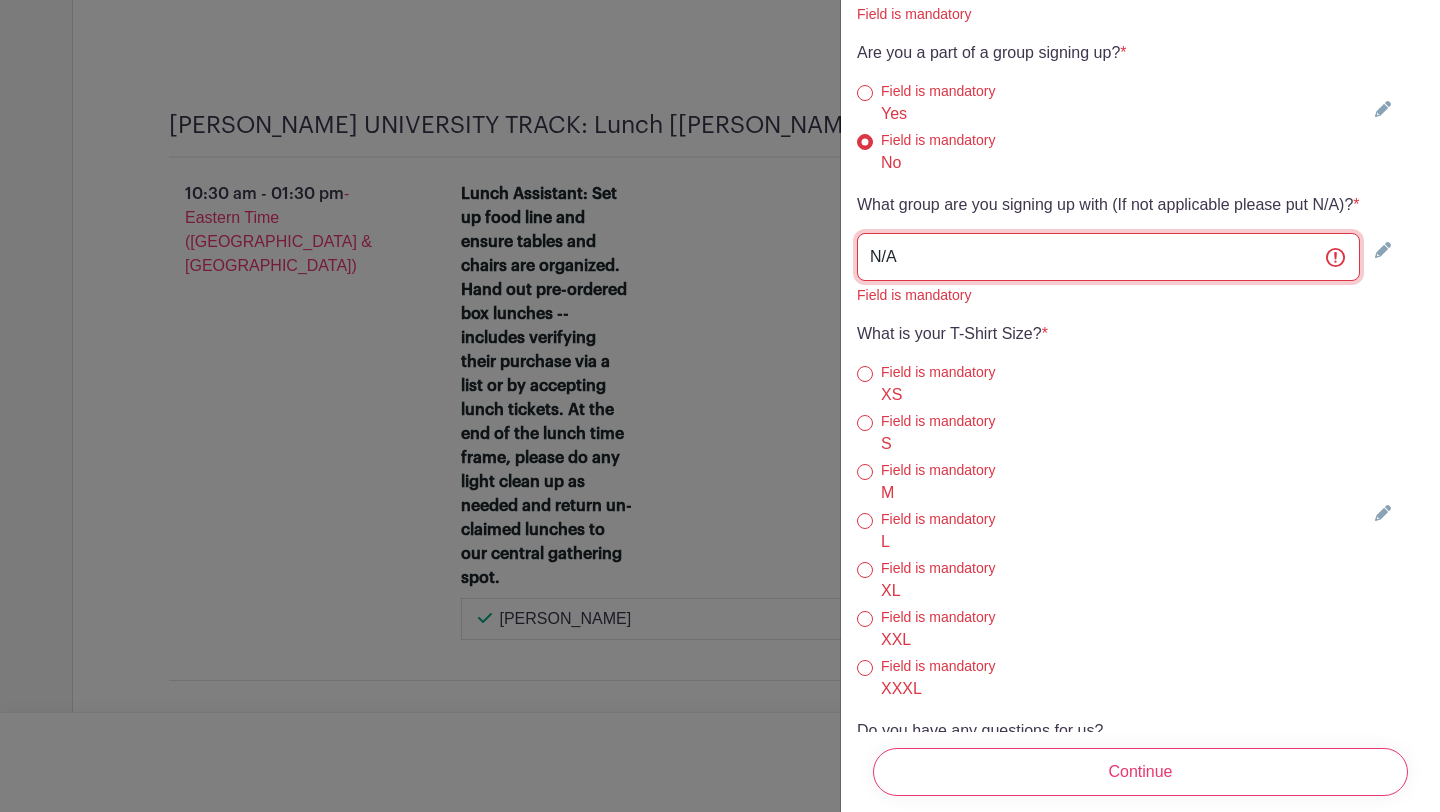 scroll, scrollTop: 6212, scrollLeft: 0, axis: vertical 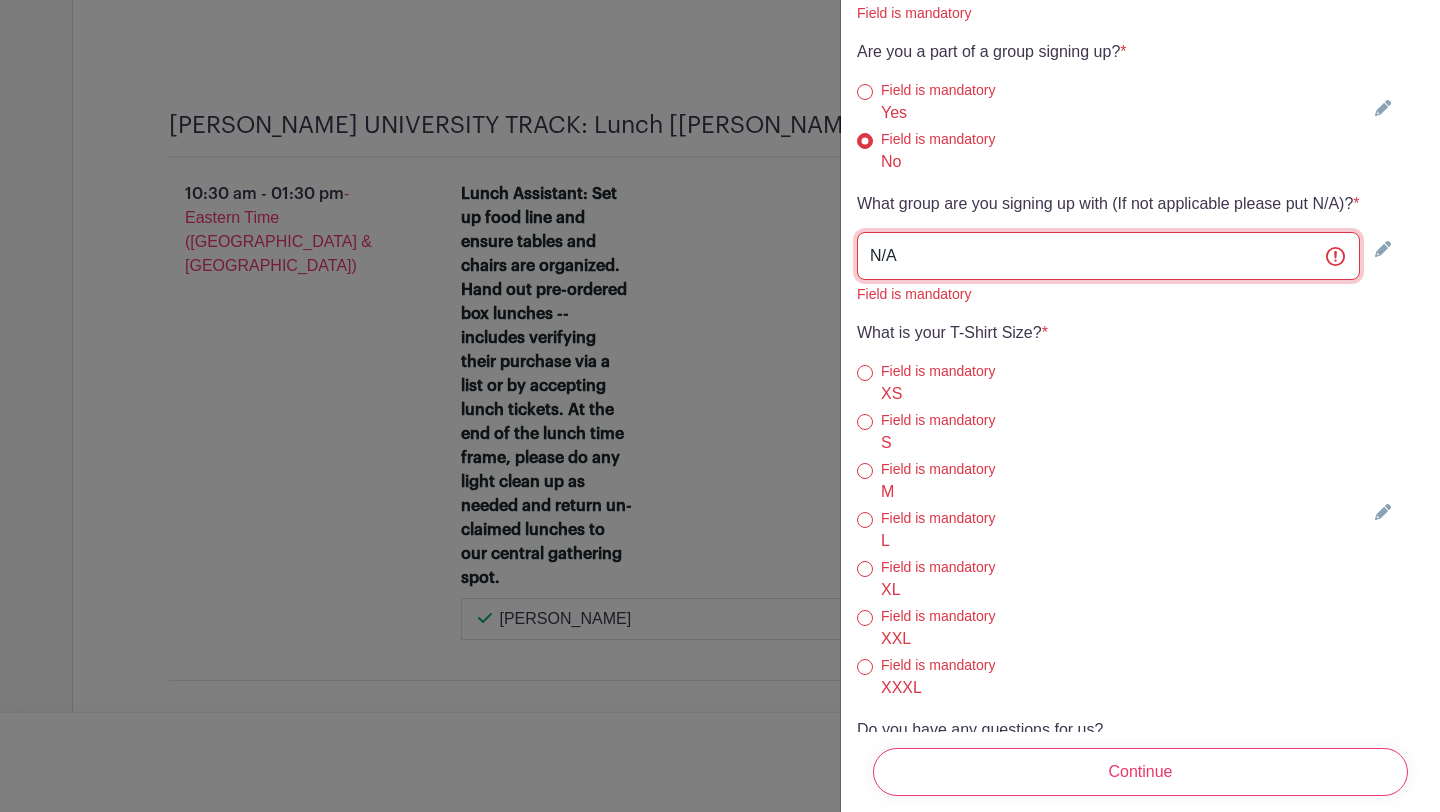 type on "N/A" 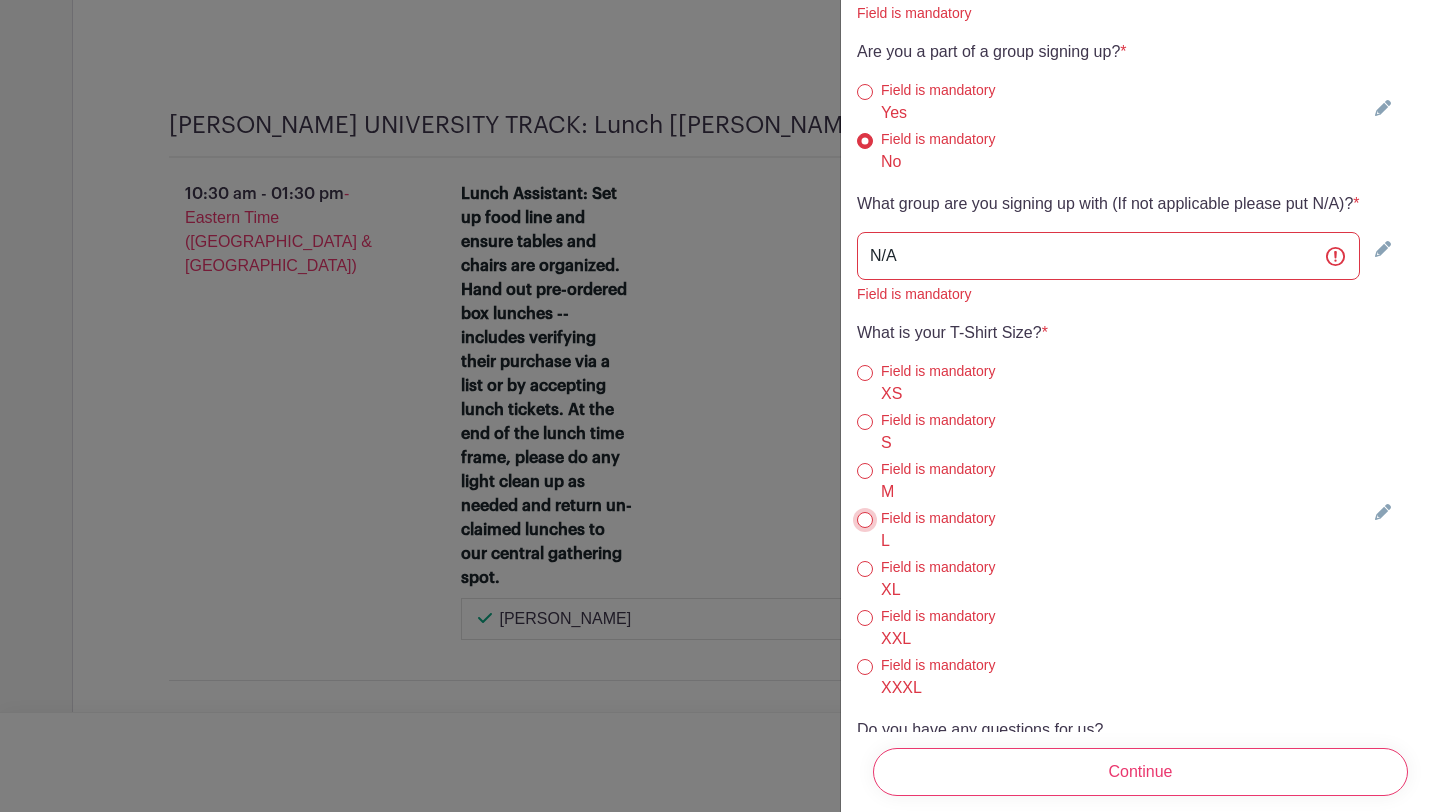 click on "L" at bounding box center [865, 520] 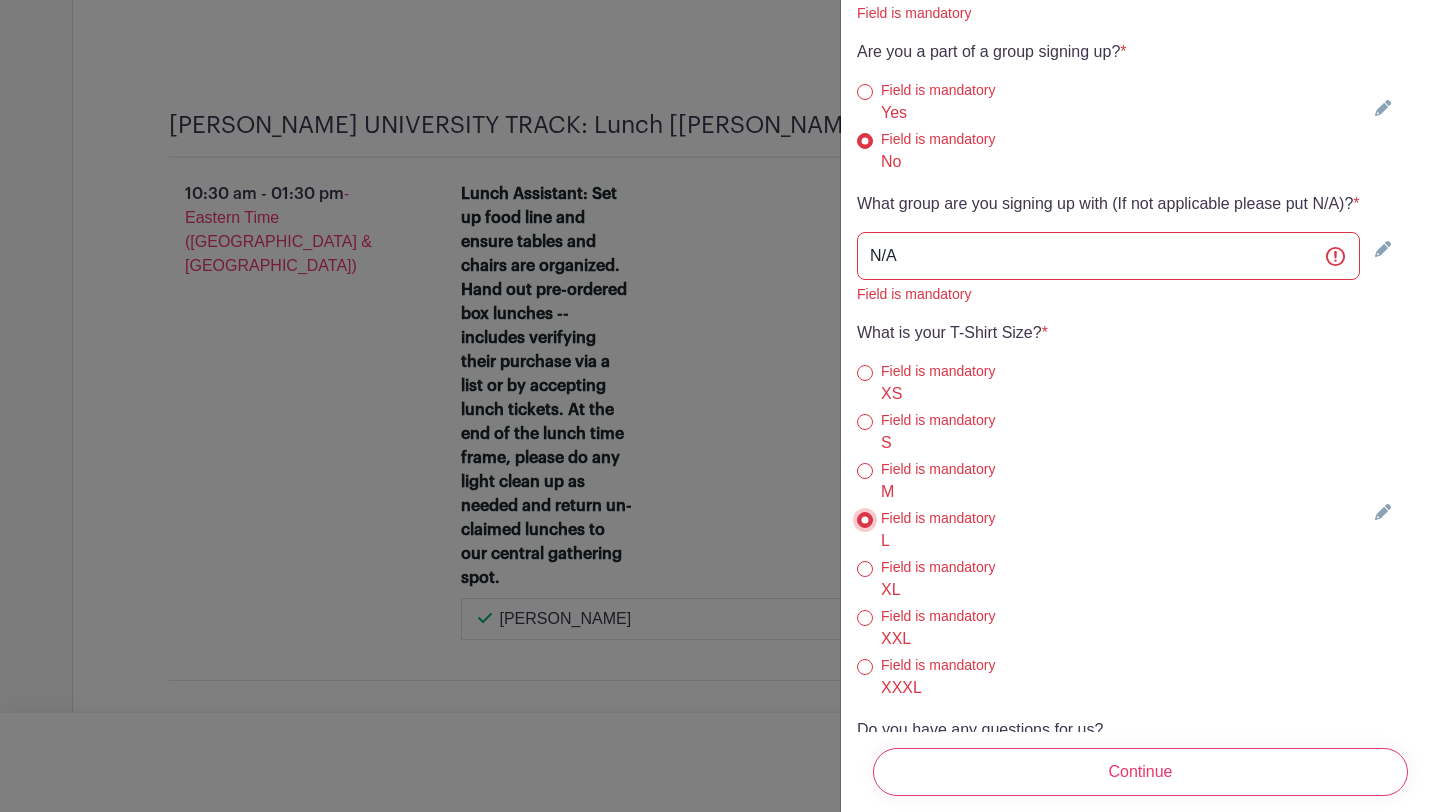 scroll, scrollTop: 6278, scrollLeft: 0, axis: vertical 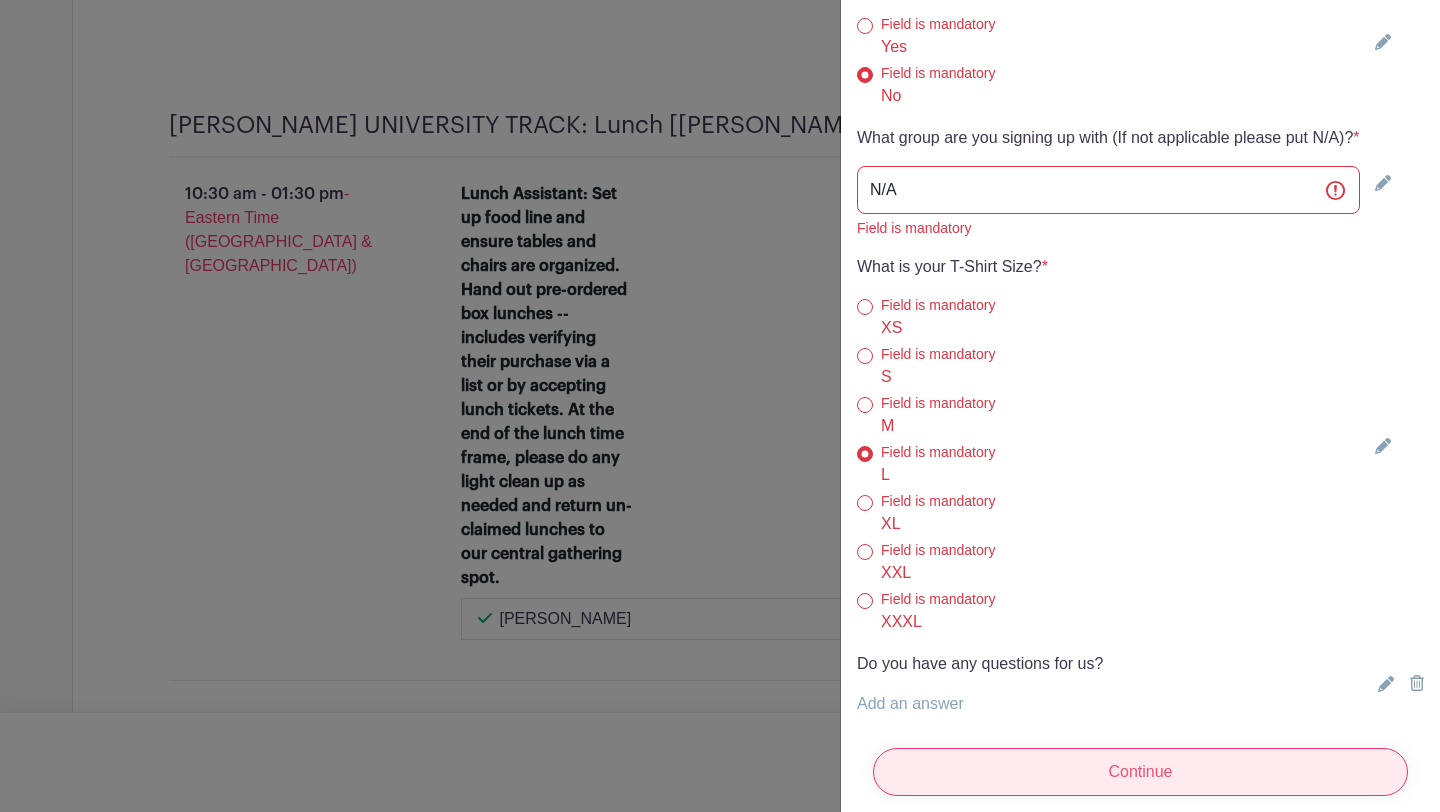 click on "Continue" at bounding box center [1140, 772] 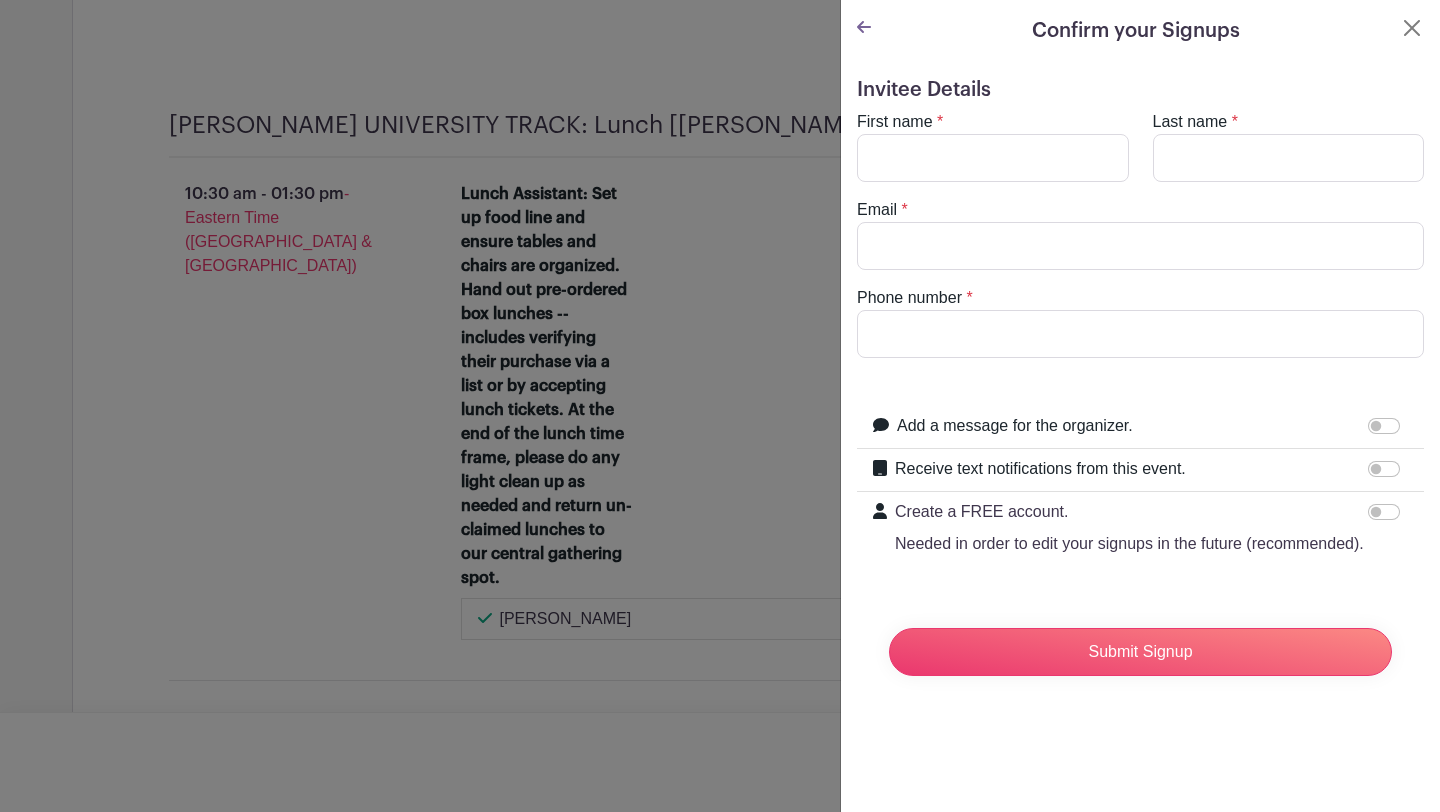 scroll, scrollTop: 0, scrollLeft: 0, axis: both 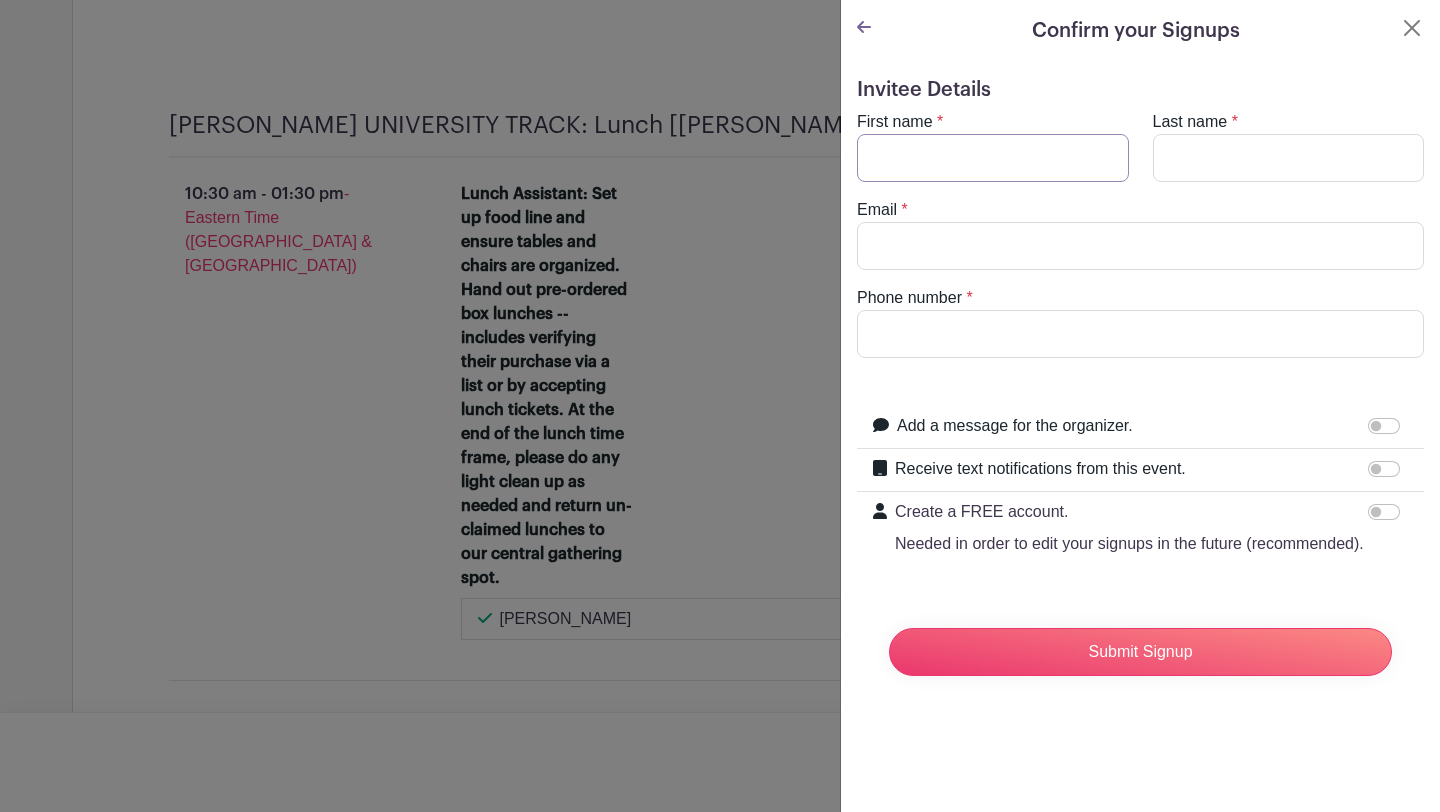 click on "First name" at bounding box center [993, 158] 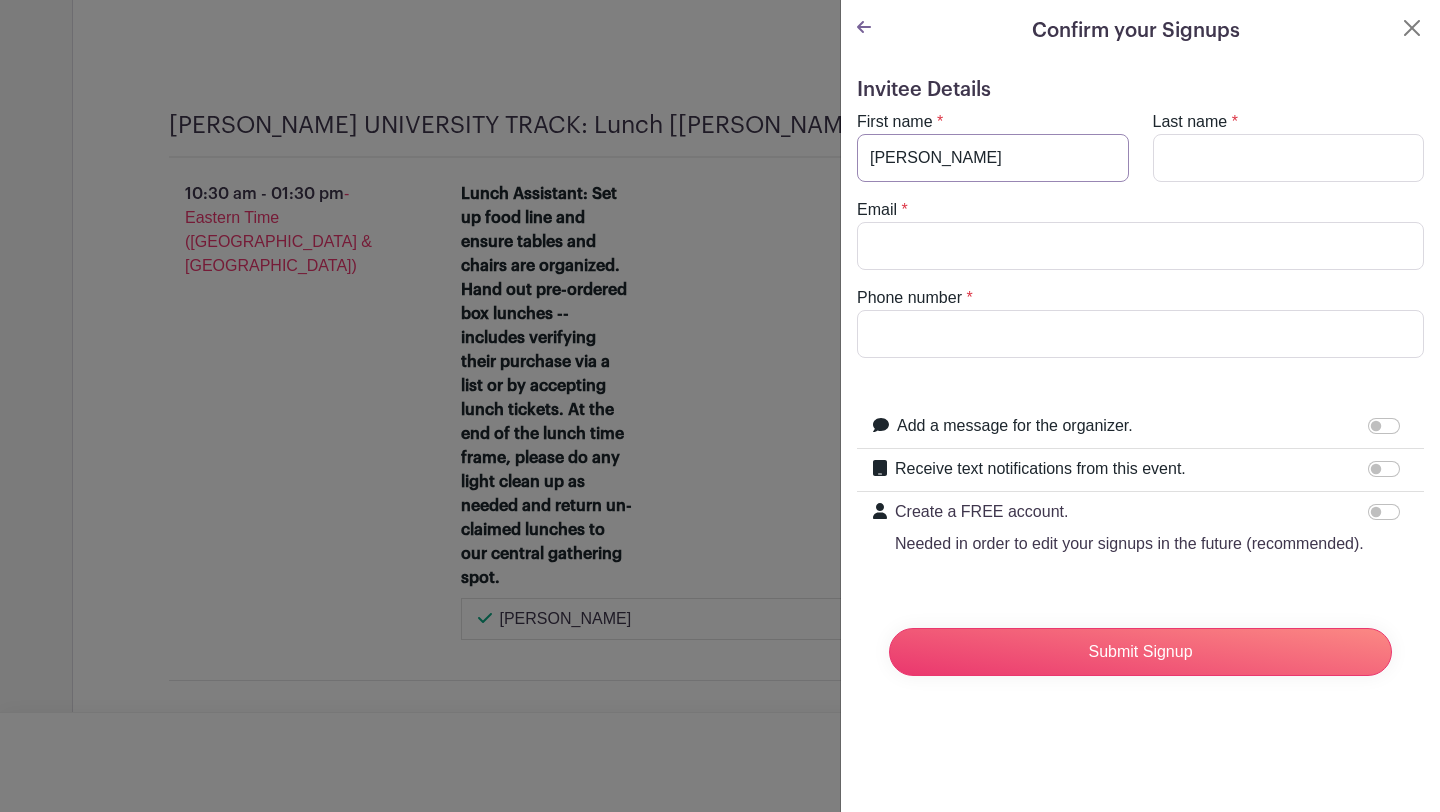 type on "Hannah" 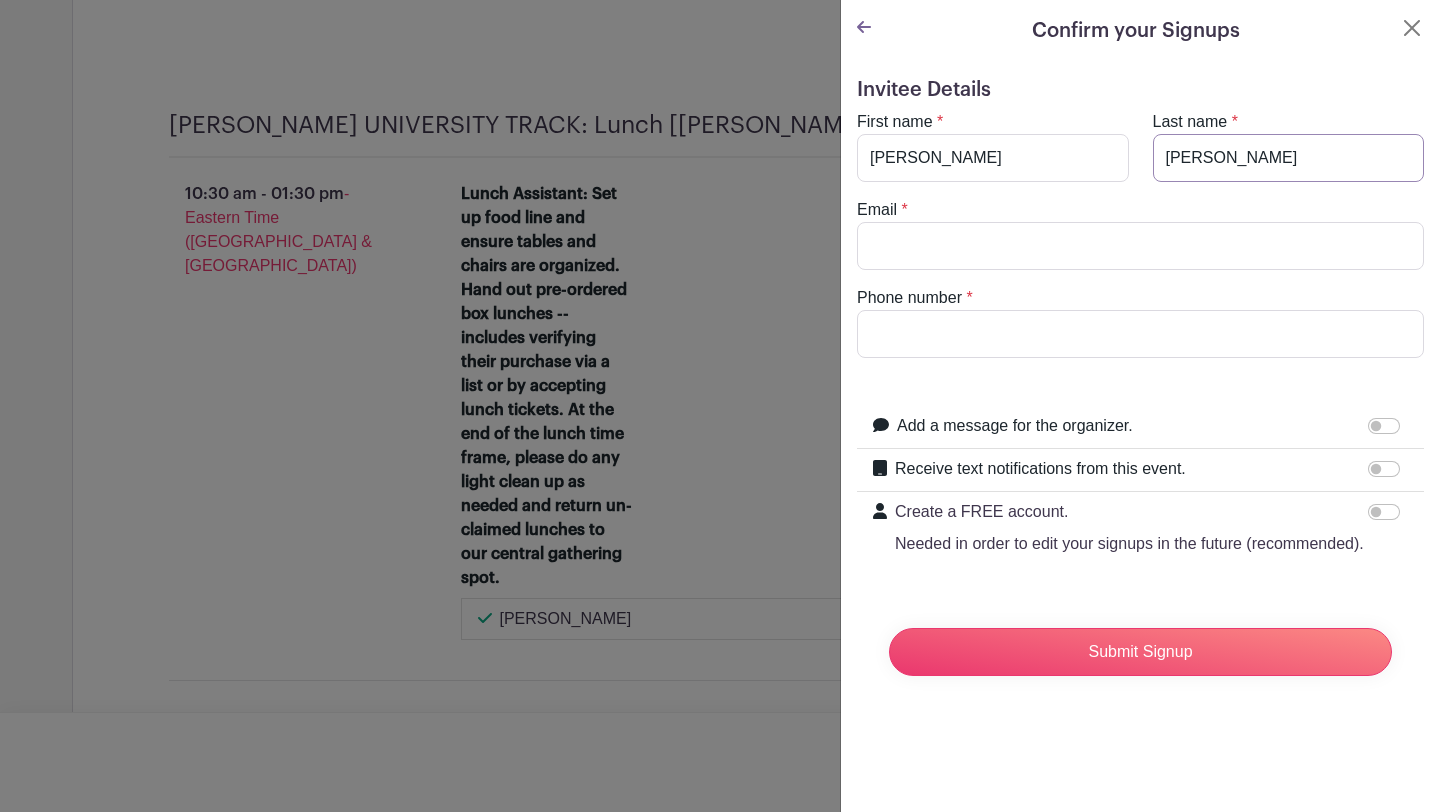 type on "Tholl" 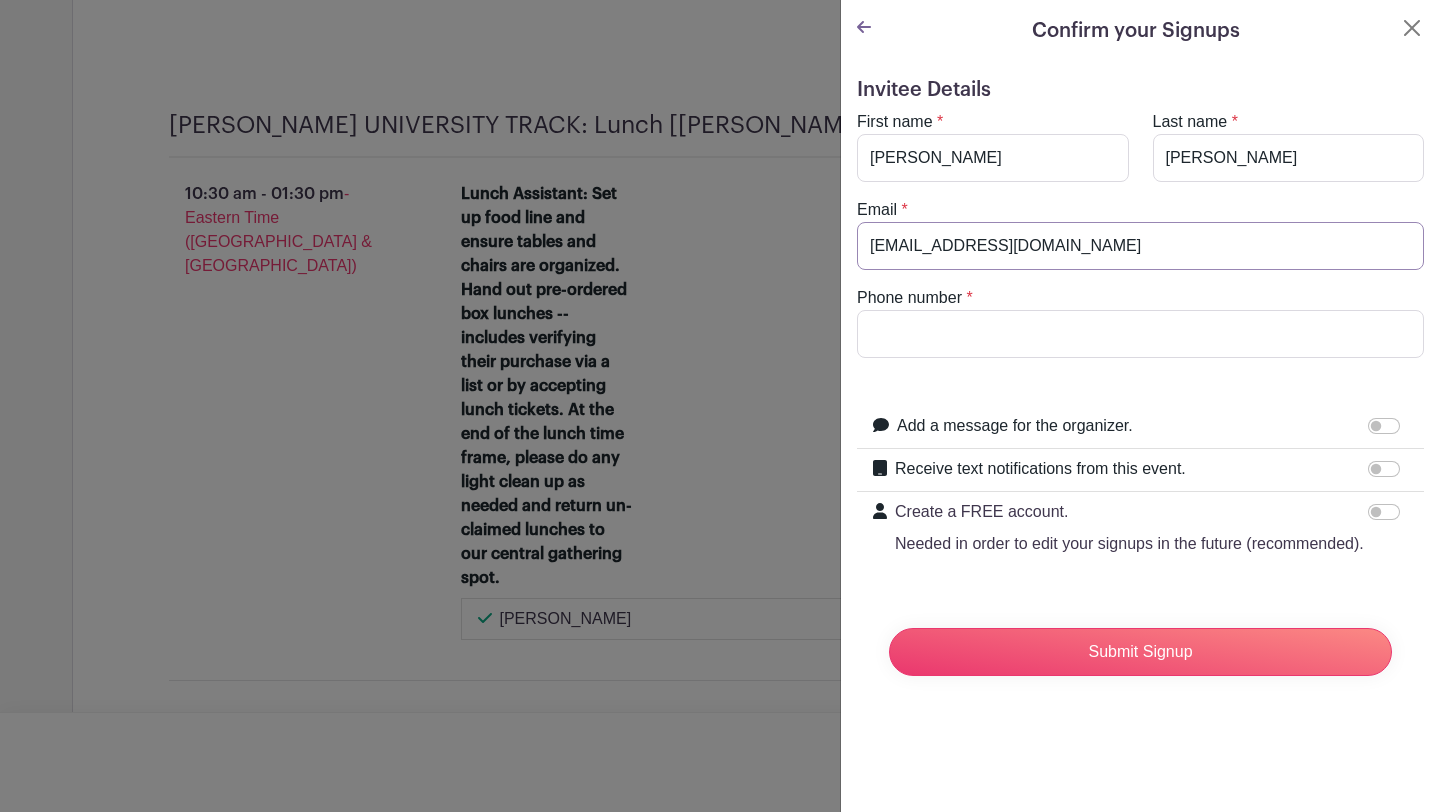 type on "thollh@mail.gvsu.edu" 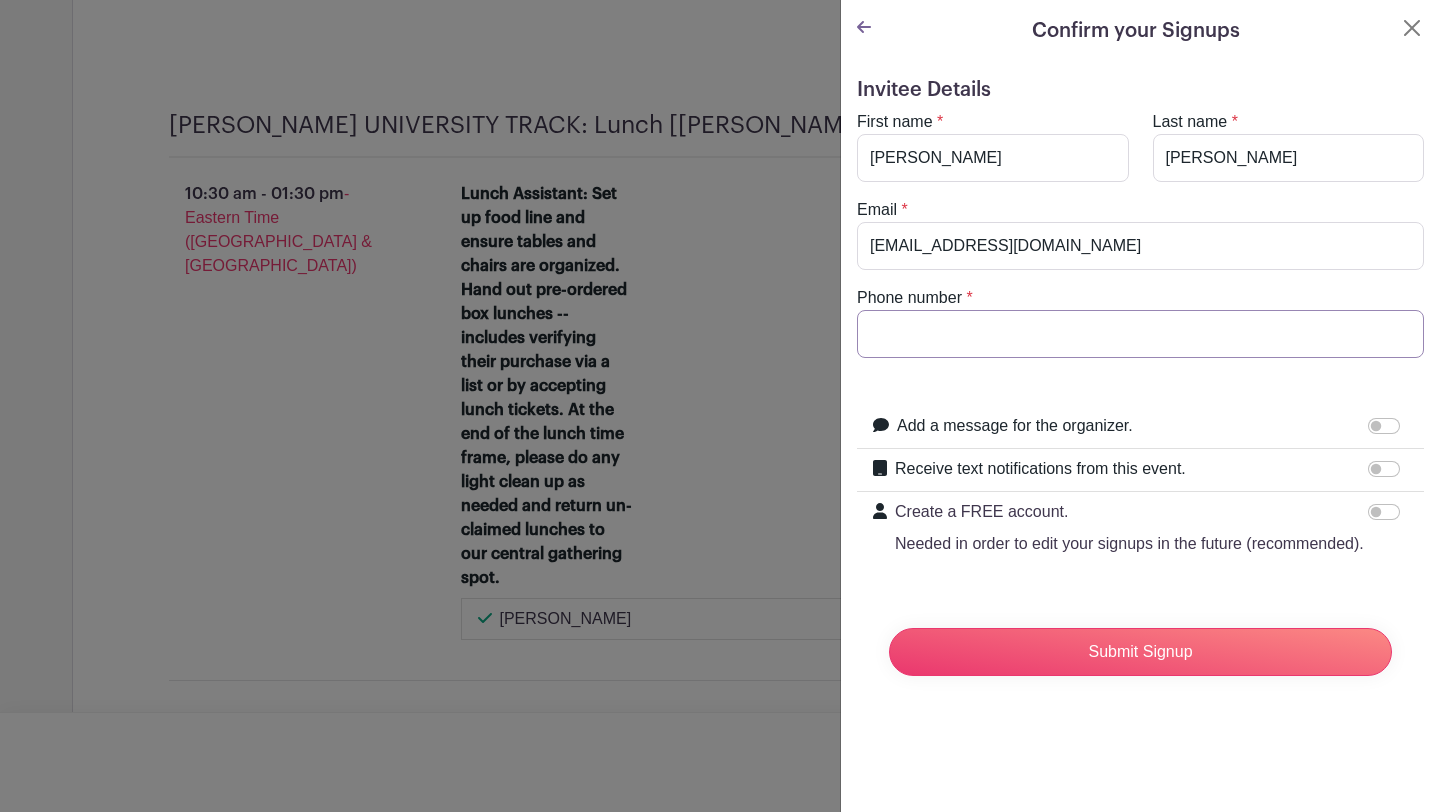 click on "Phone number" at bounding box center [1140, 334] 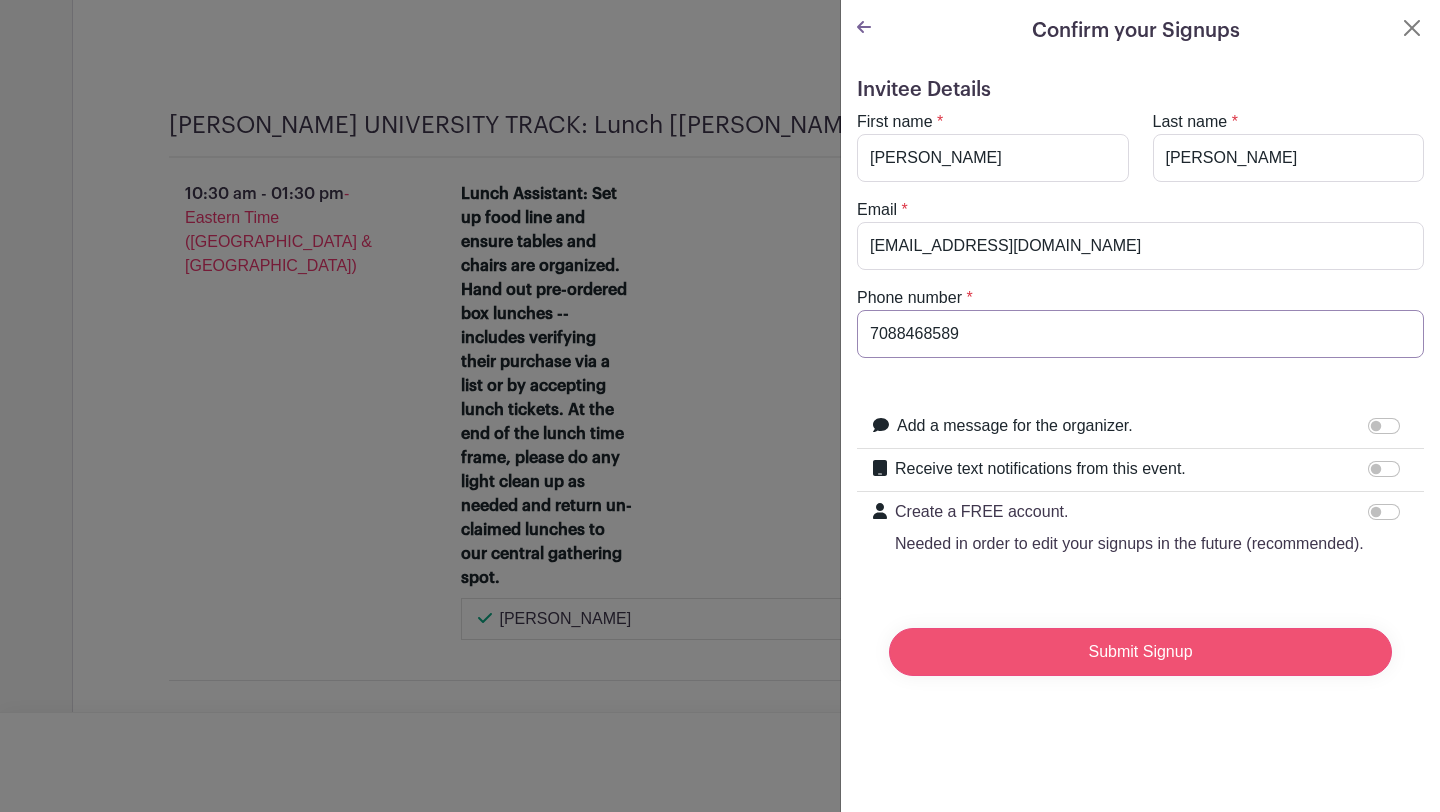 type on "7088468589" 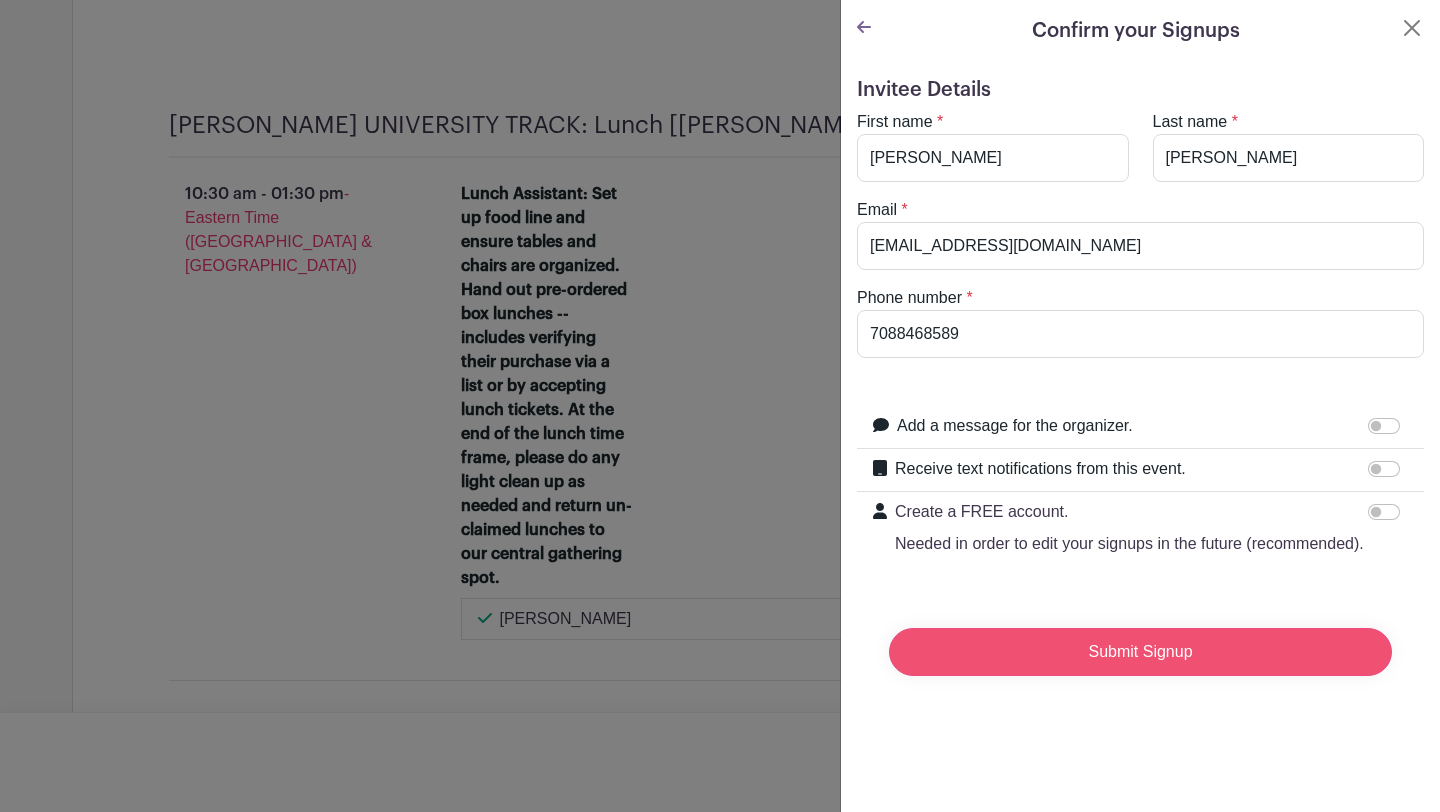 click on "Submit Signup" at bounding box center (1140, 652) 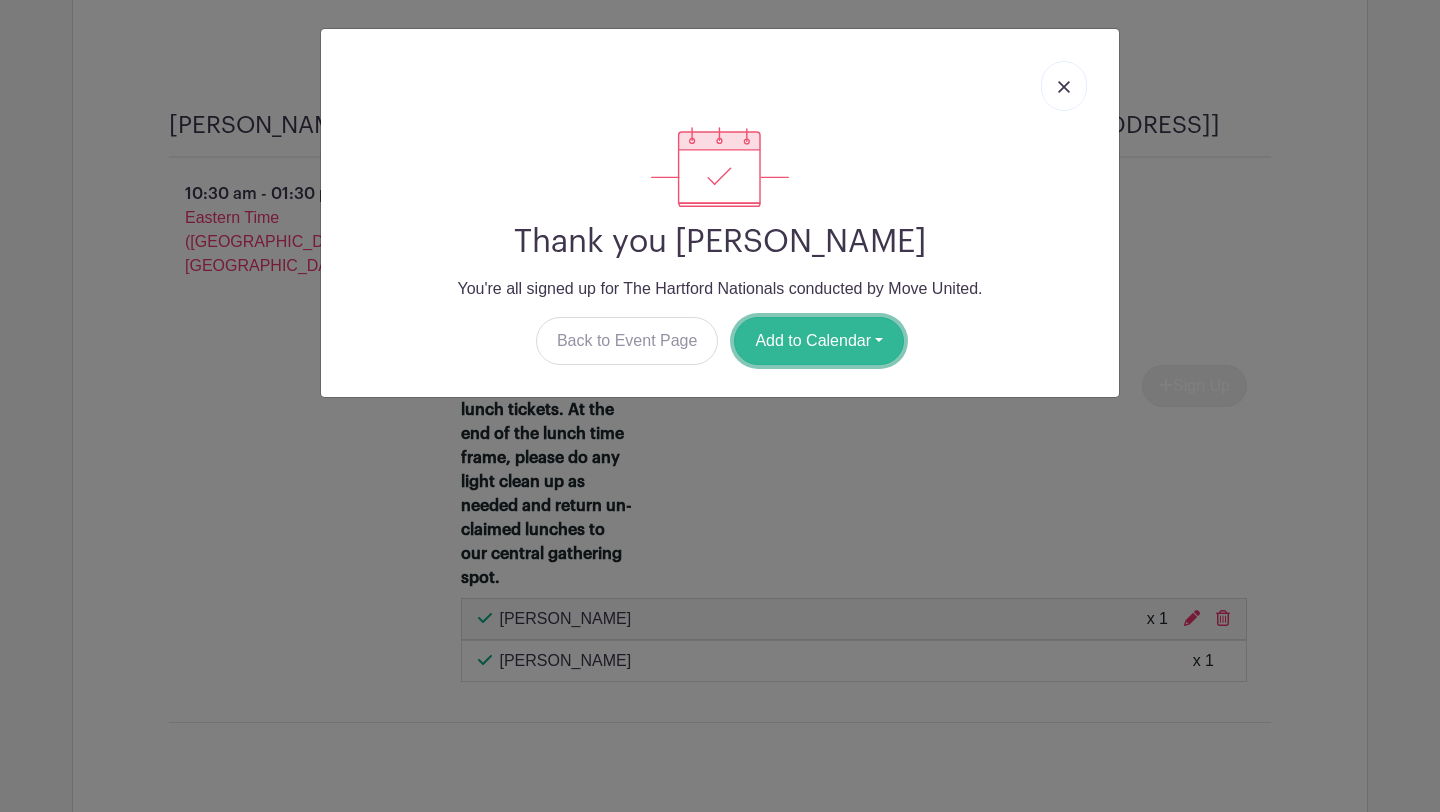click on "Add to Calendar" at bounding box center (819, 341) 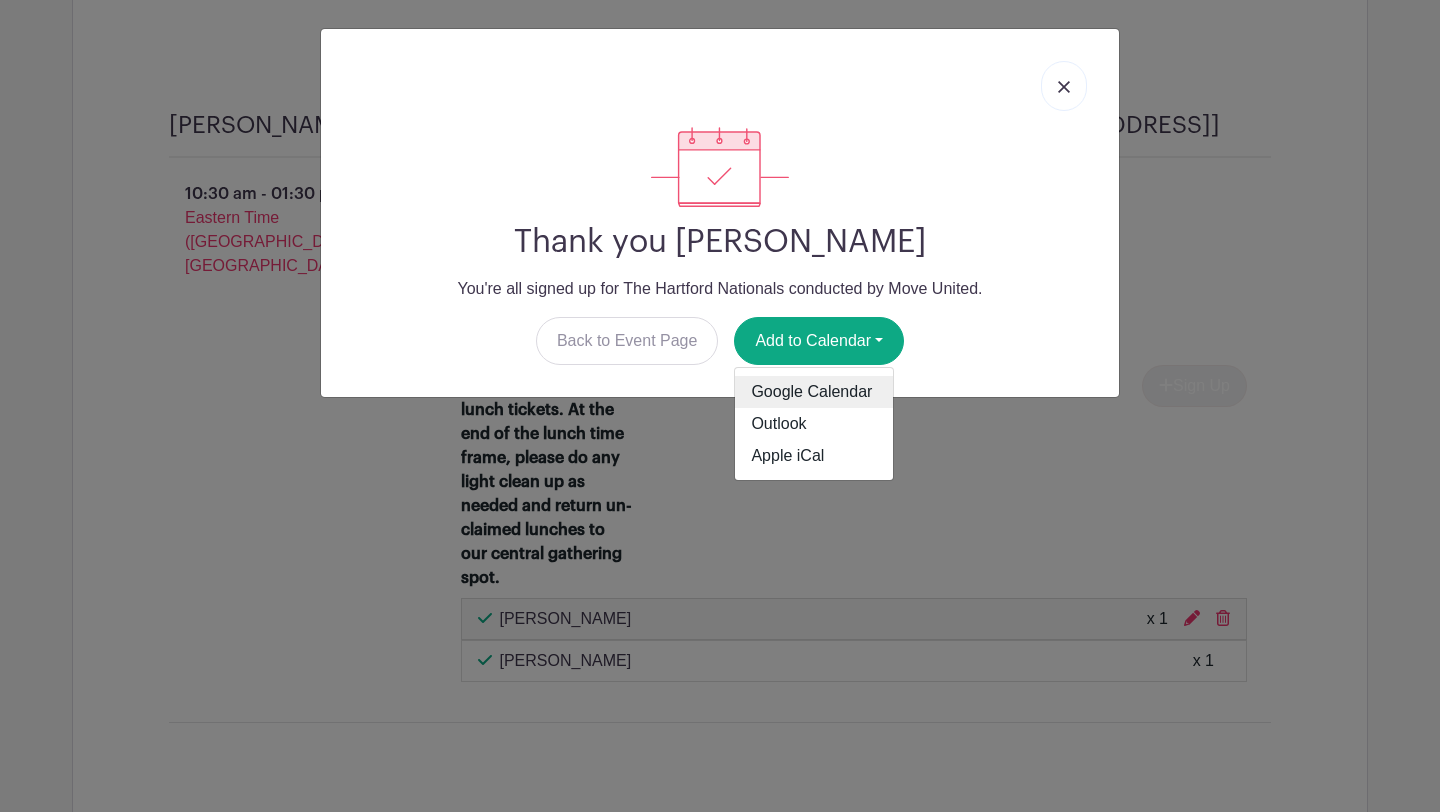 click on "Google Calendar" at bounding box center [814, 392] 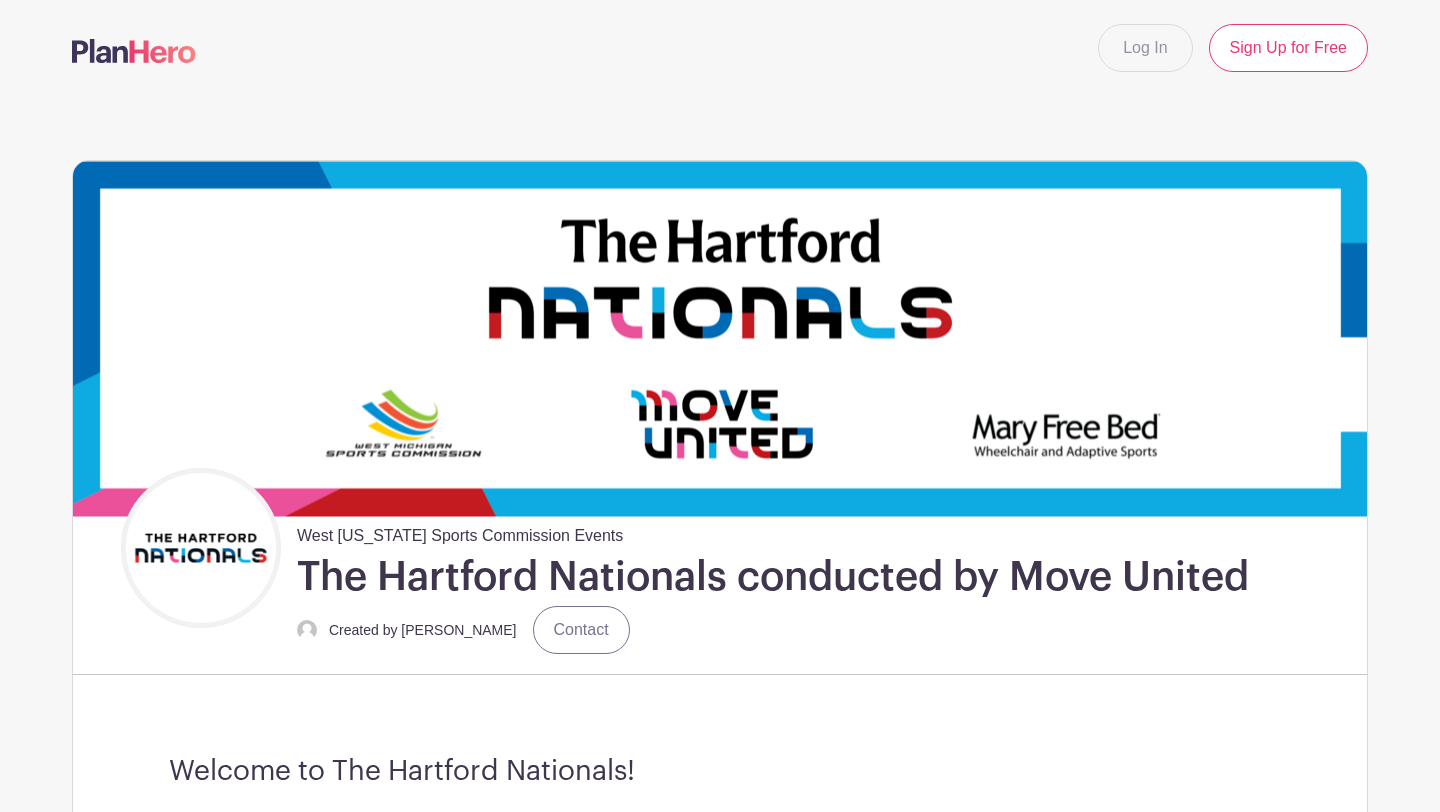 scroll, scrollTop: 0, scrollLeft: 0, axis: both 